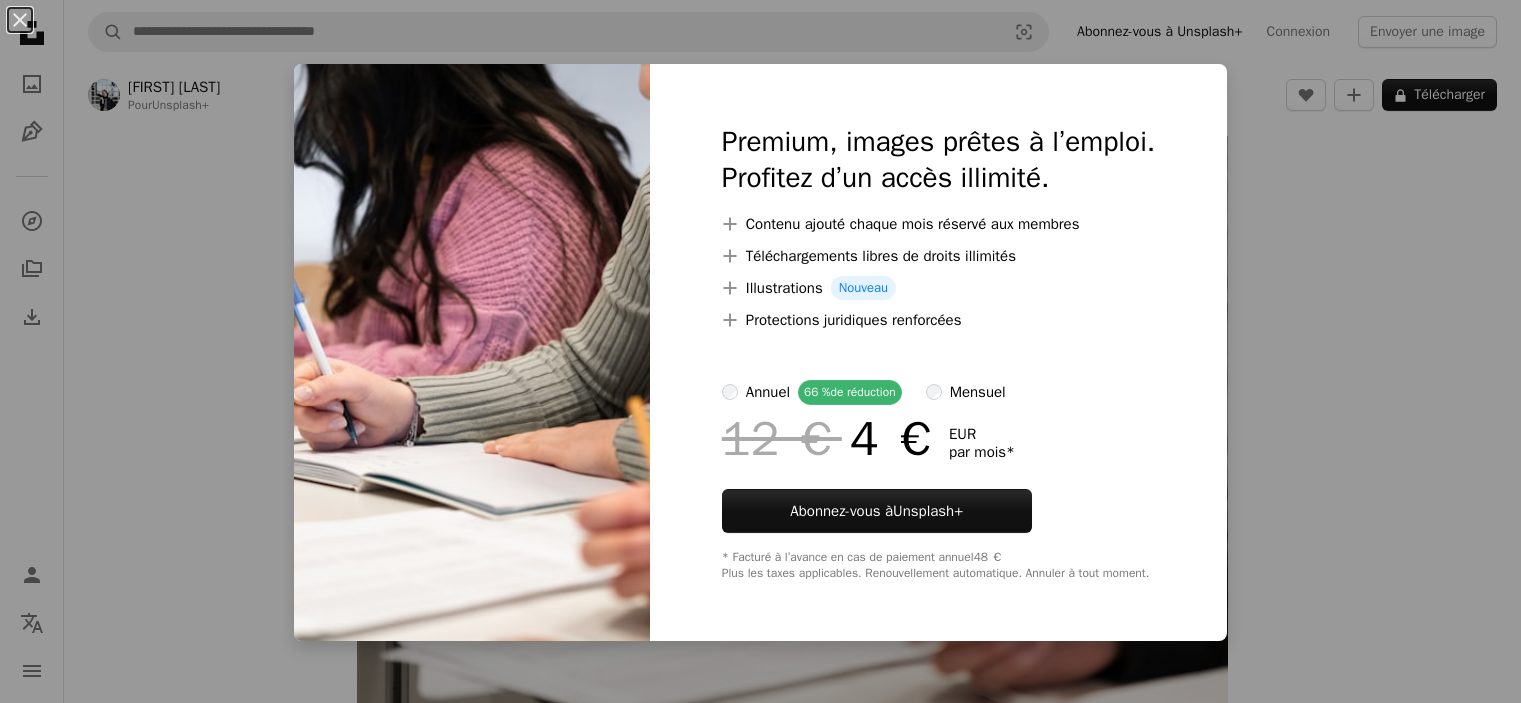 scroll, scrollTop: 0, scrollLeft: 0, axis: both 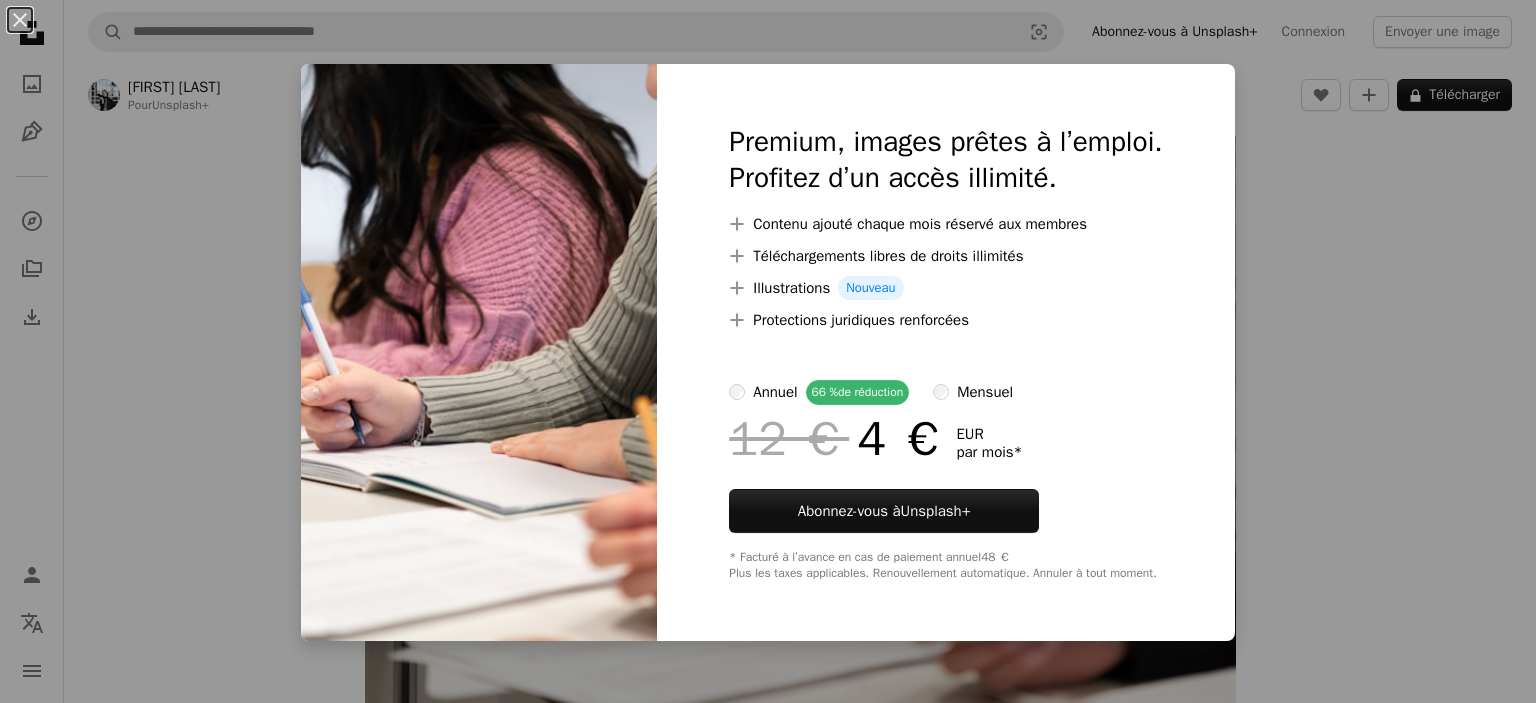 click on "An X shape Premium, images prêtes à l’emploi. Profitez d’un accès illimité. A plus sign Contenu ajouté chaque mois réservé aux membres A plus sign Téléchargements libres de droits illimités A plus sign Illustrations  Nouveau A plus sign Protections juridiques renforcées annuel 66 %  de réduction mensuel 12 €   4 € EUR par mois * Abonnez-vous à  Unsplash+ * Facturé à l’avance en cas de paiement annuel  48 € Plus les taxes applicables. Renouvellement automatique. Annuler à tout moment." at bounding box center [768, 351] 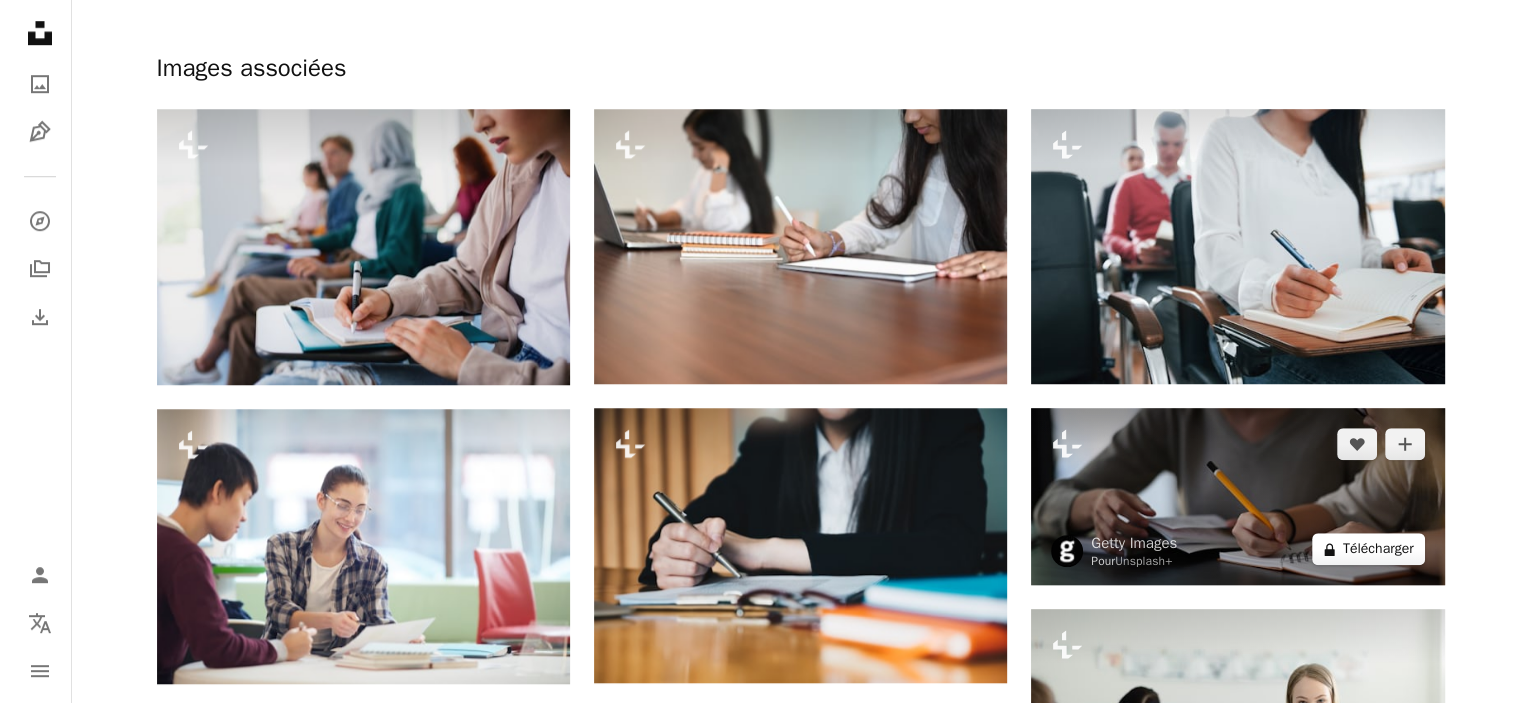 scroll, scrollTop: 1600, scrollLeft: 0, axis: vertical 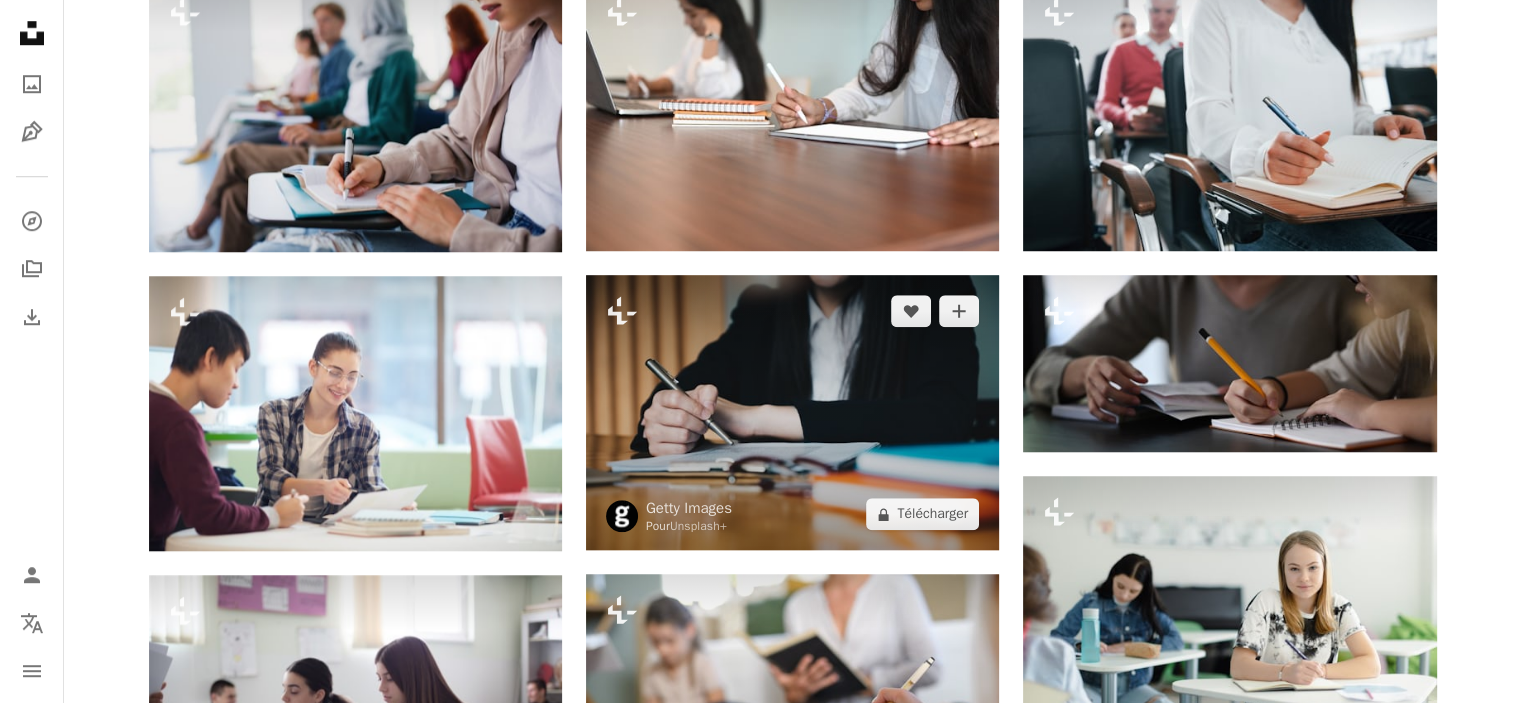 click at bounding box center [792, 412] 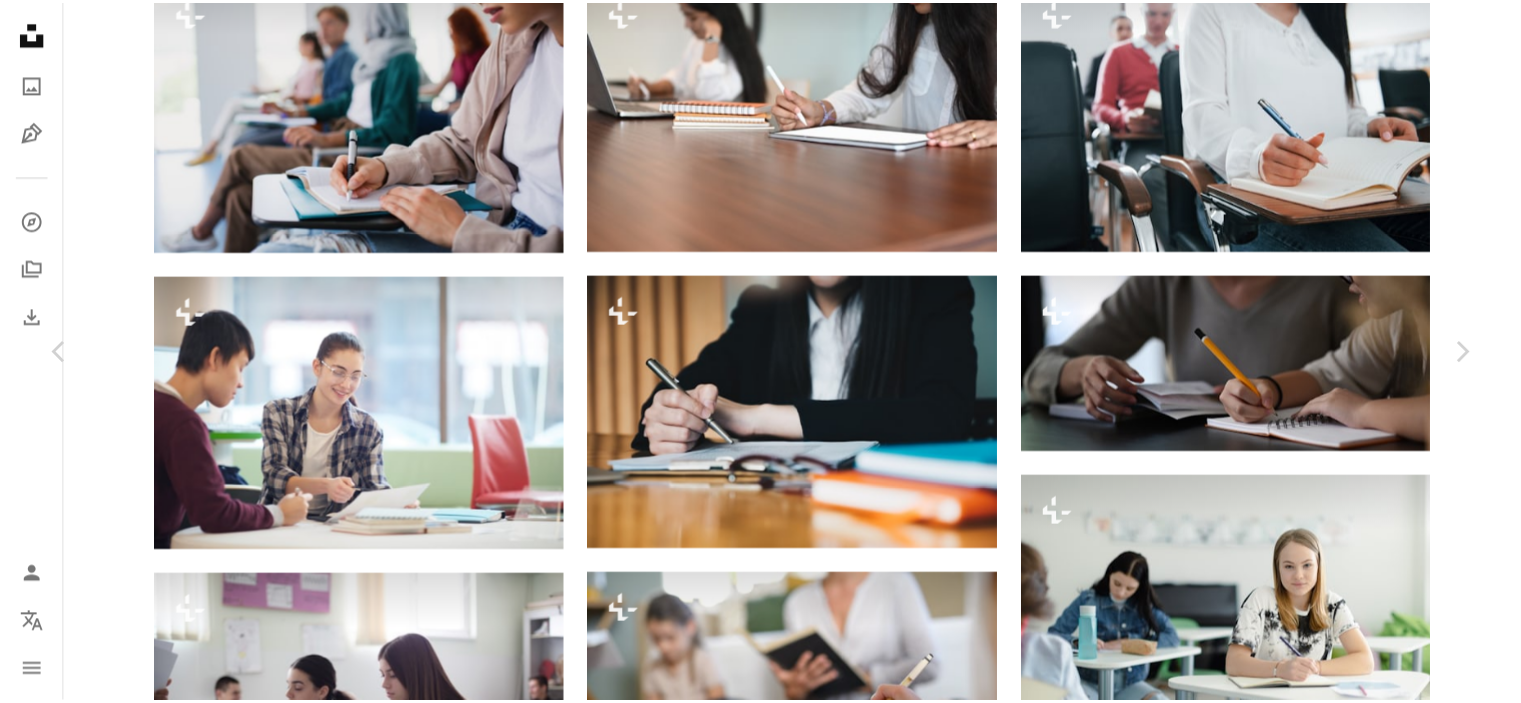 scroll, scrollTop: 0, scrollLeft: 0, axis: both 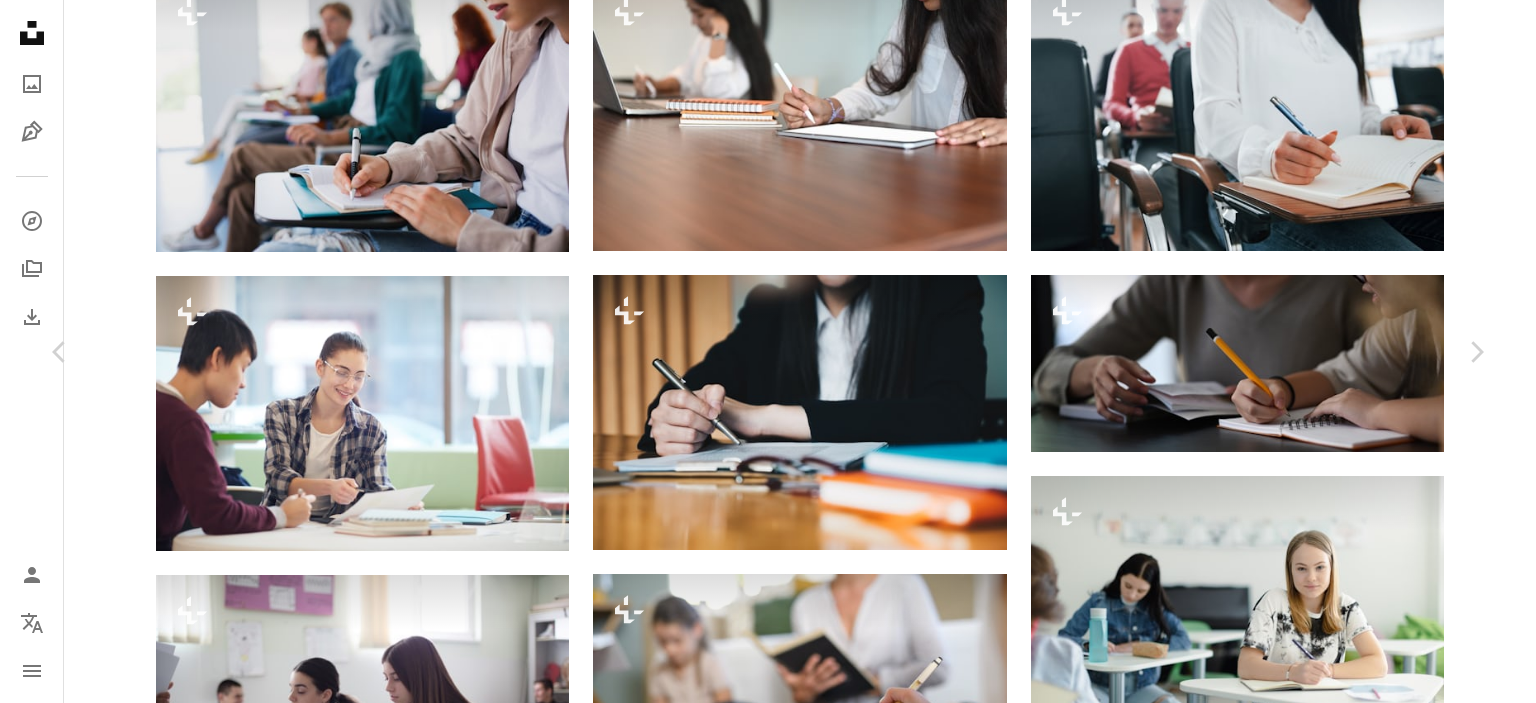click on "A lock" 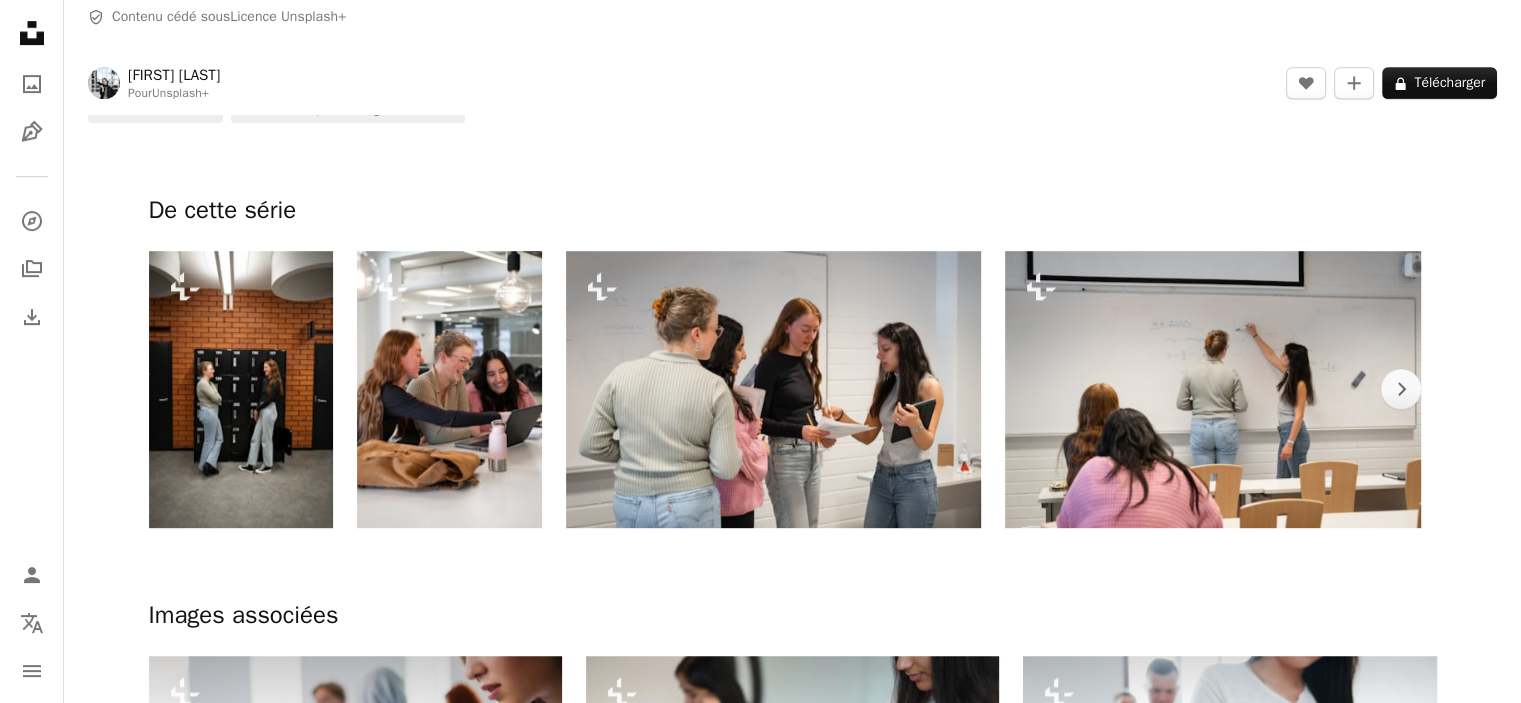scroll, scrollTop: 1000, scrollLeft: 0, axis: vertical 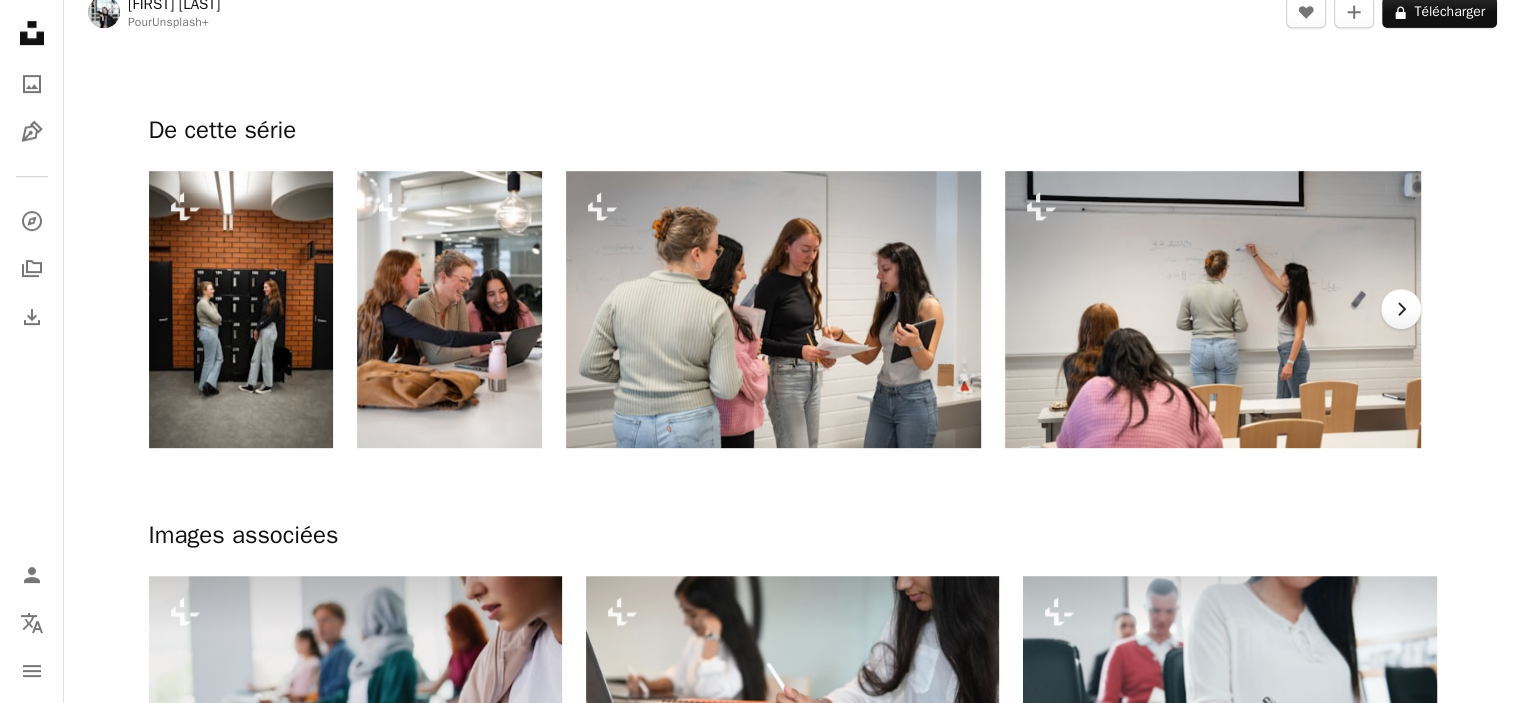 click on "Chevron right" 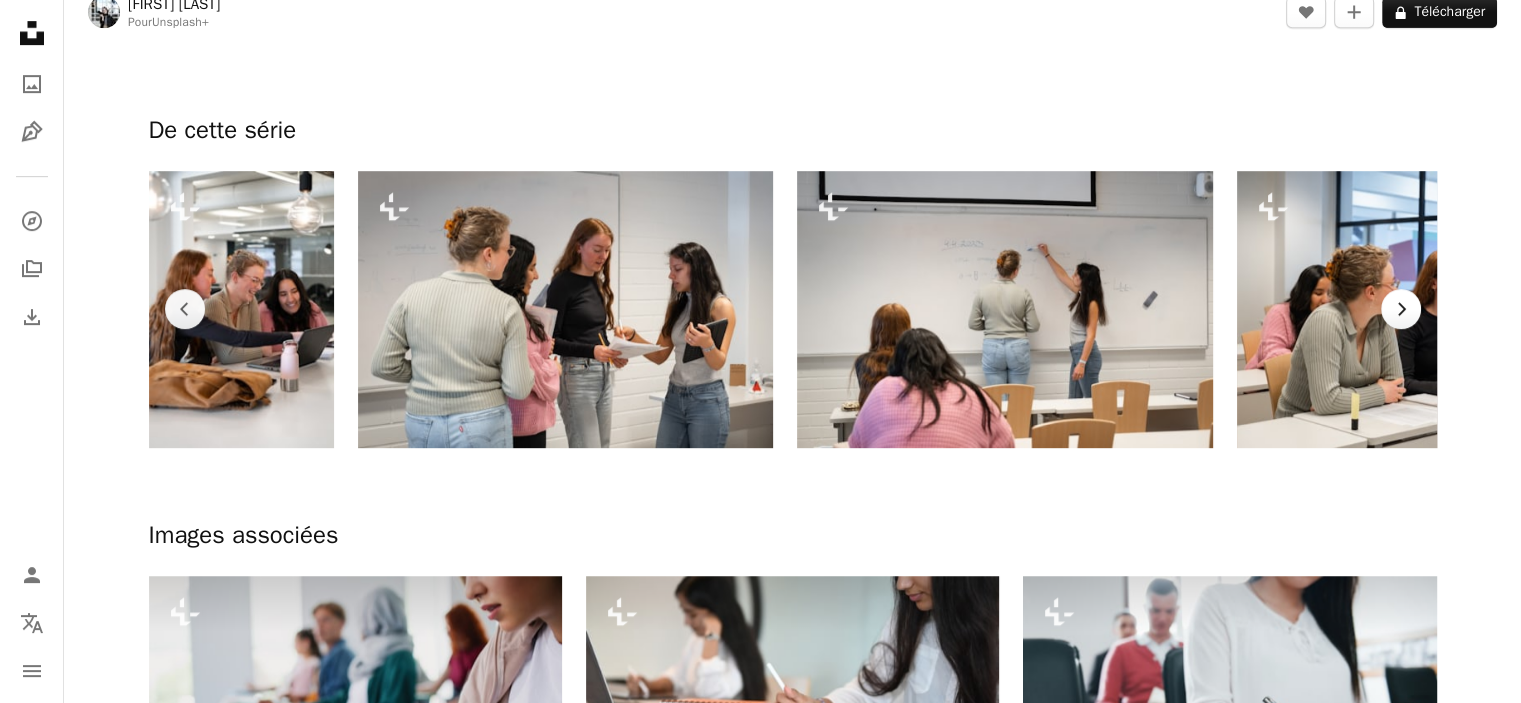 click on "Chevron right" 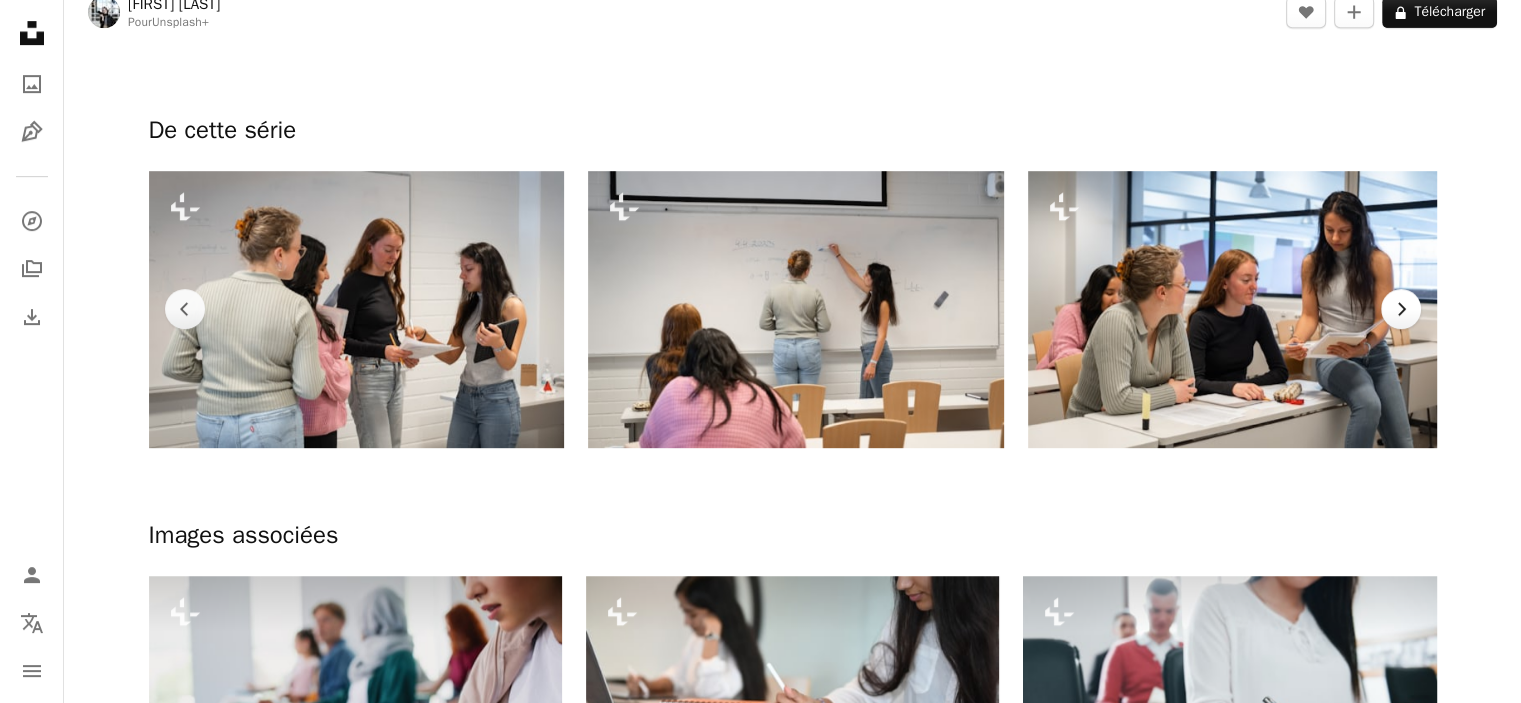 click on "Chevron right" 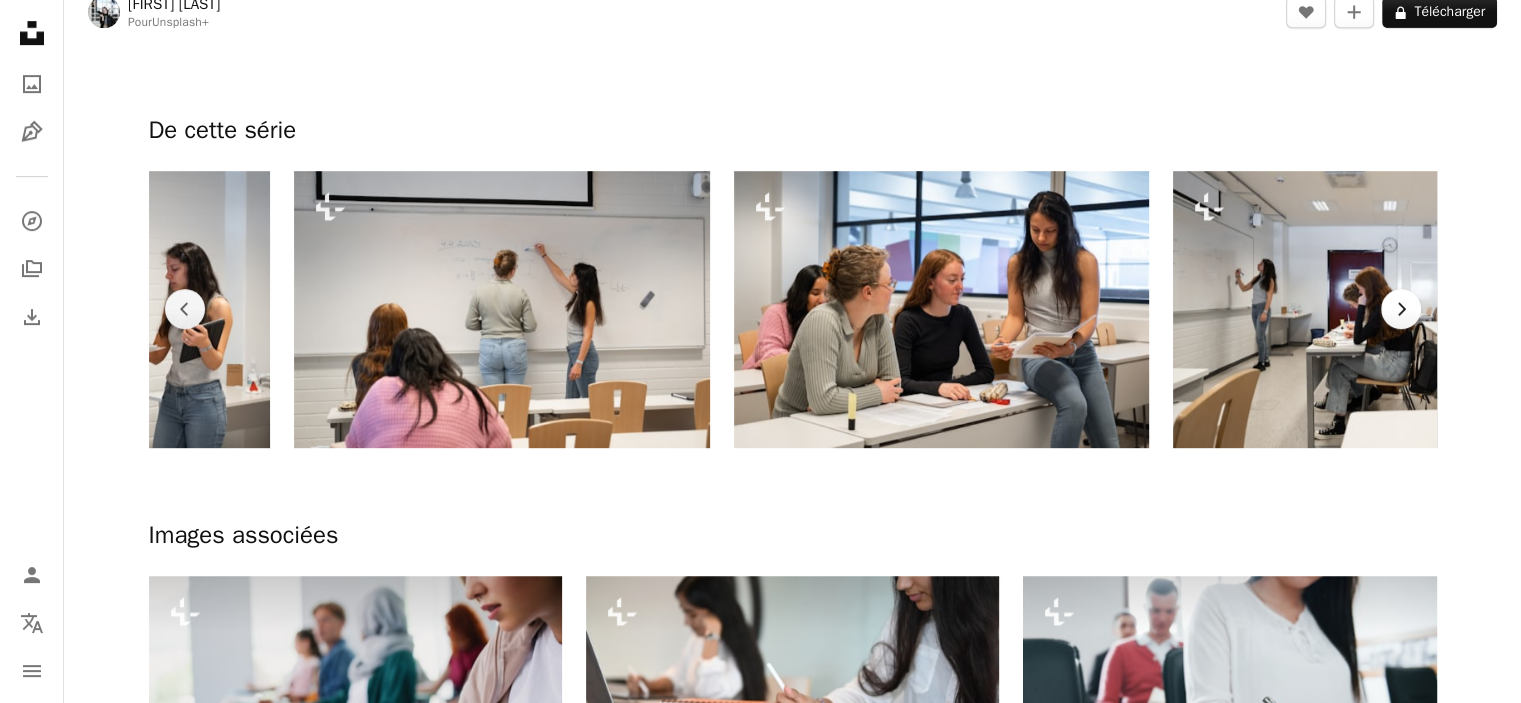 scroll, scrollTop: 0, scrollLeft: 856, axis: horizontal 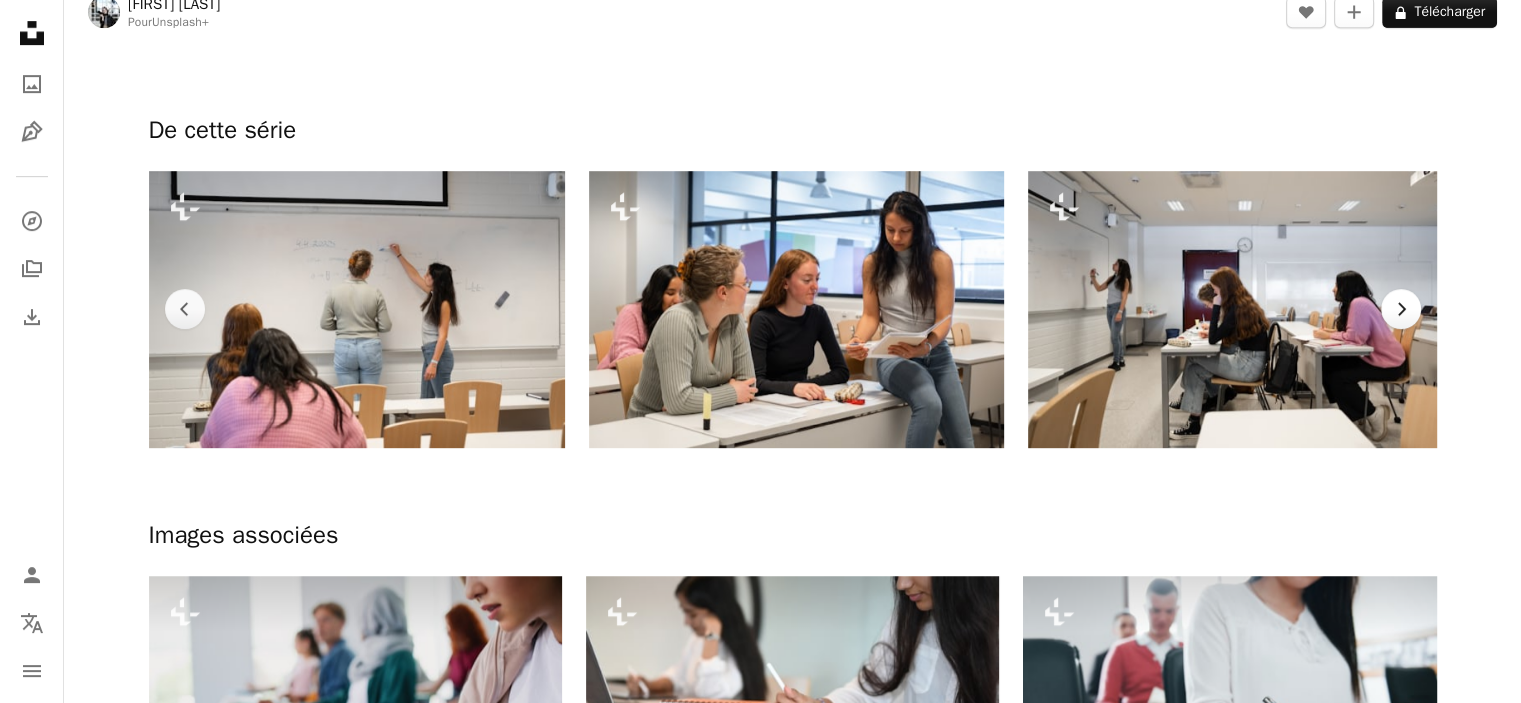 click on "Chevron right" 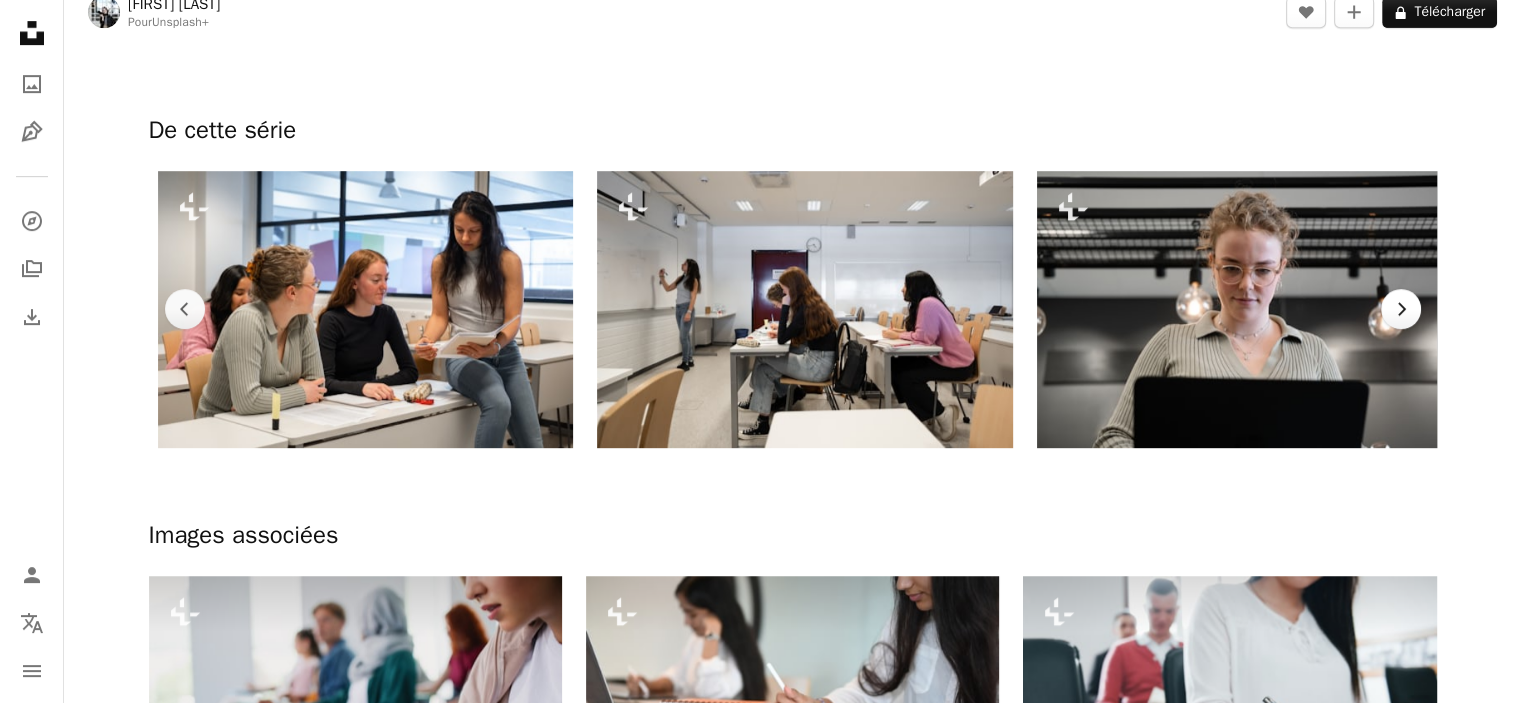 scroll, scrollTop: 0, scrollLeft: 1296, axis: horizontal 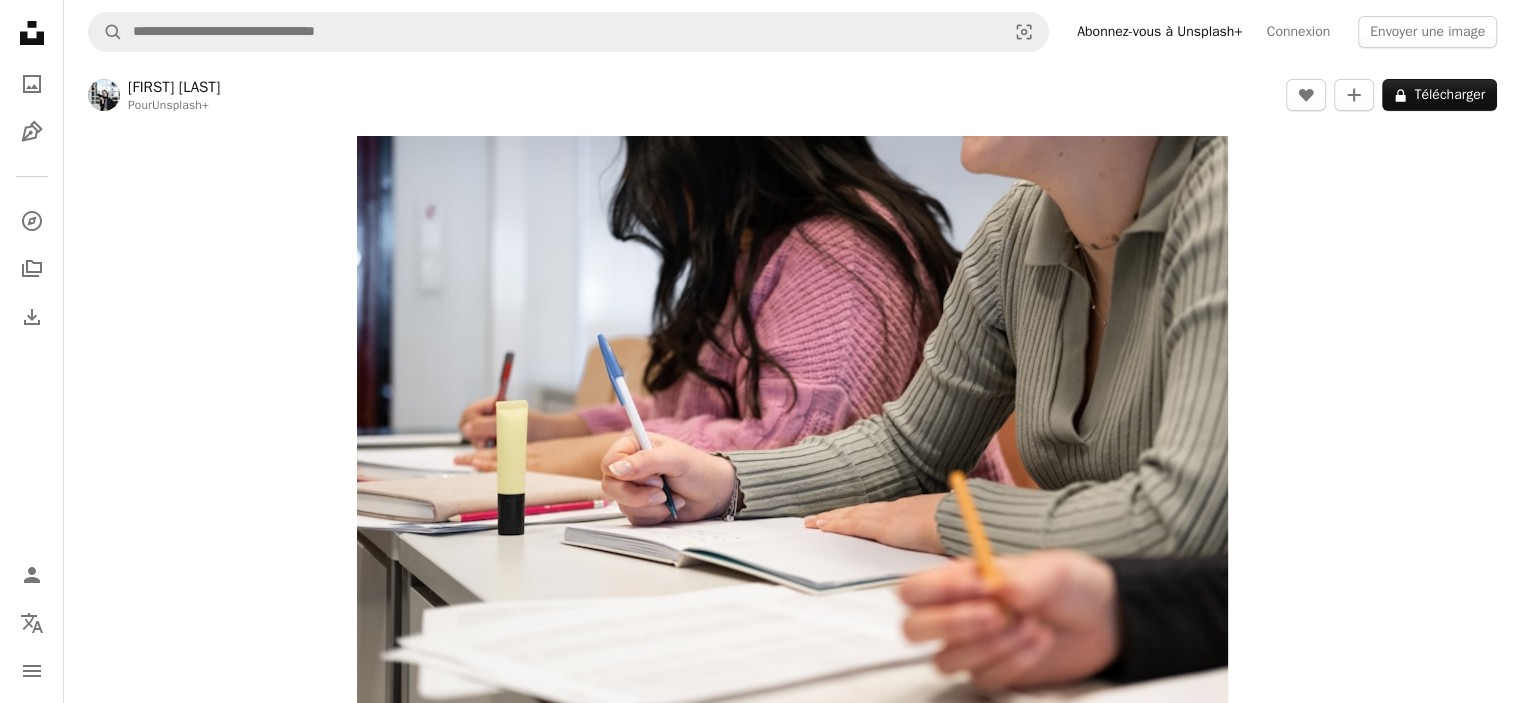 click on "A magnifying glass Visual search Abonnez-vous à Unsplash+ Connexion Envoyer une image" at bounding box center (792, 32) 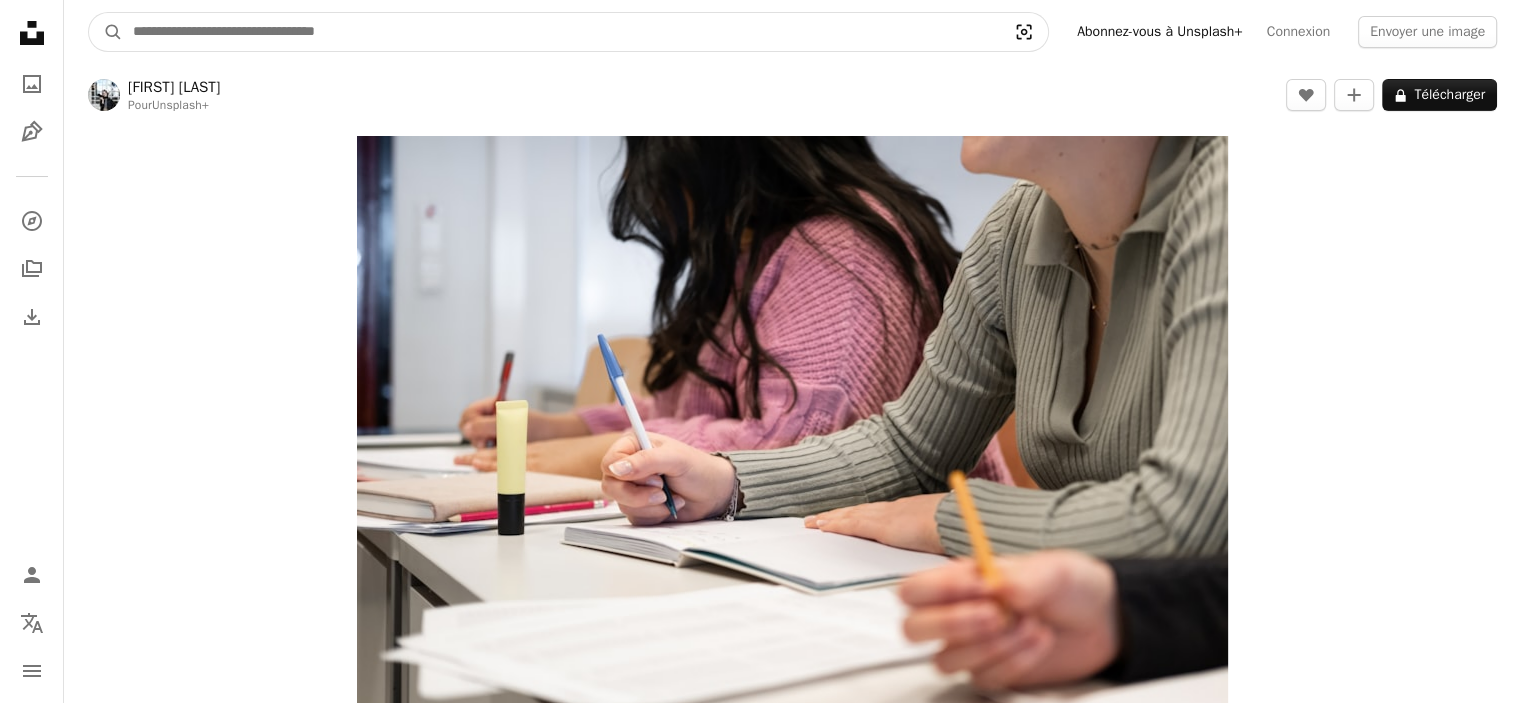 click 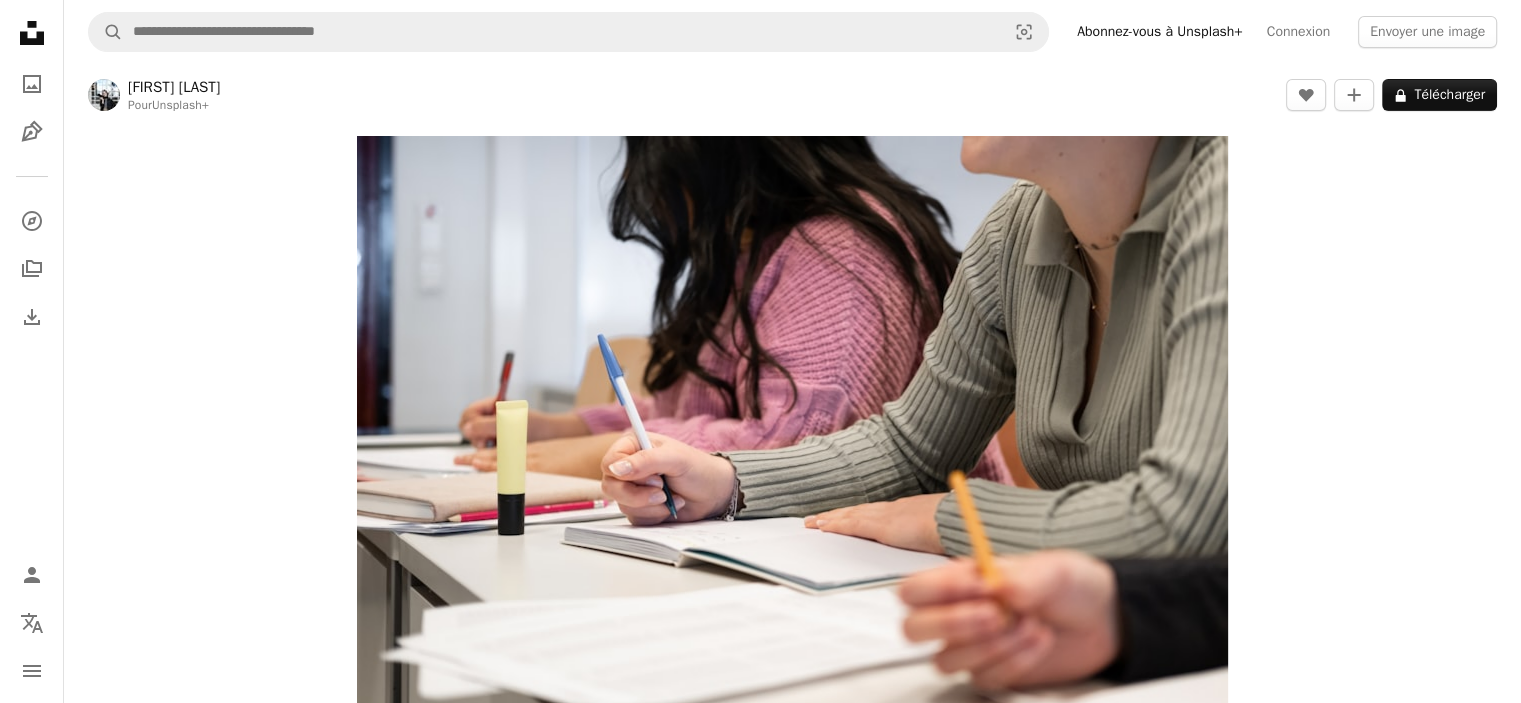 click 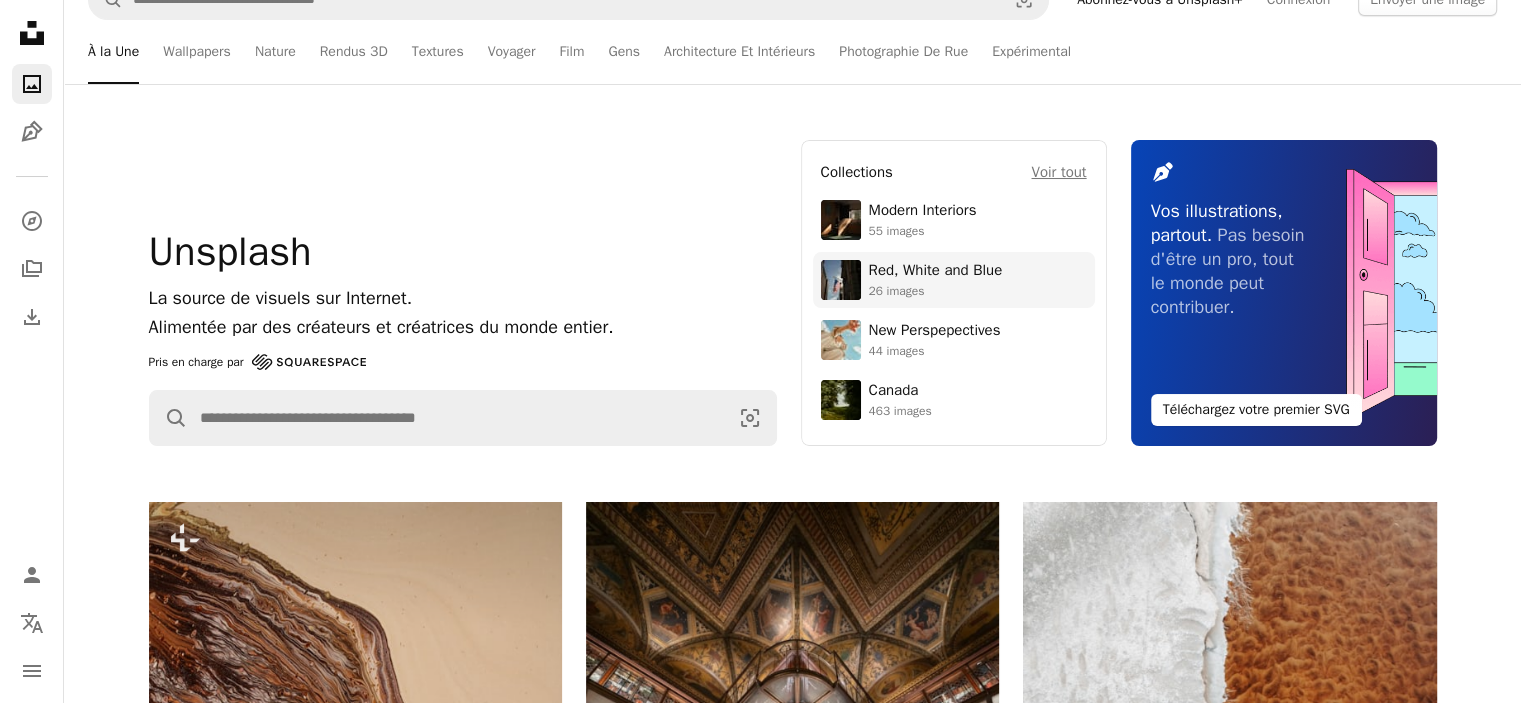 scroll, scrollTop: 0, scrollLeft: 0, axis: both 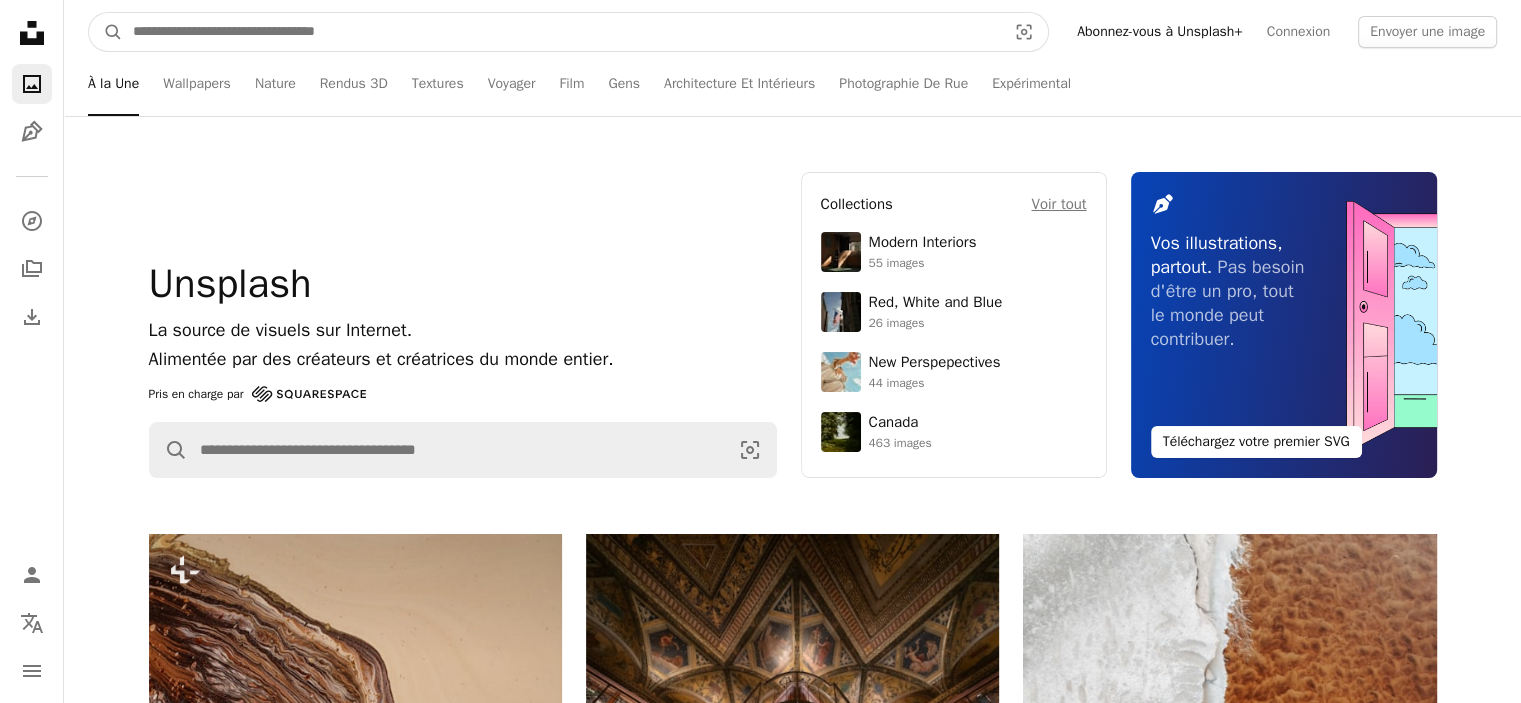 click at bounding box center (561, 32) 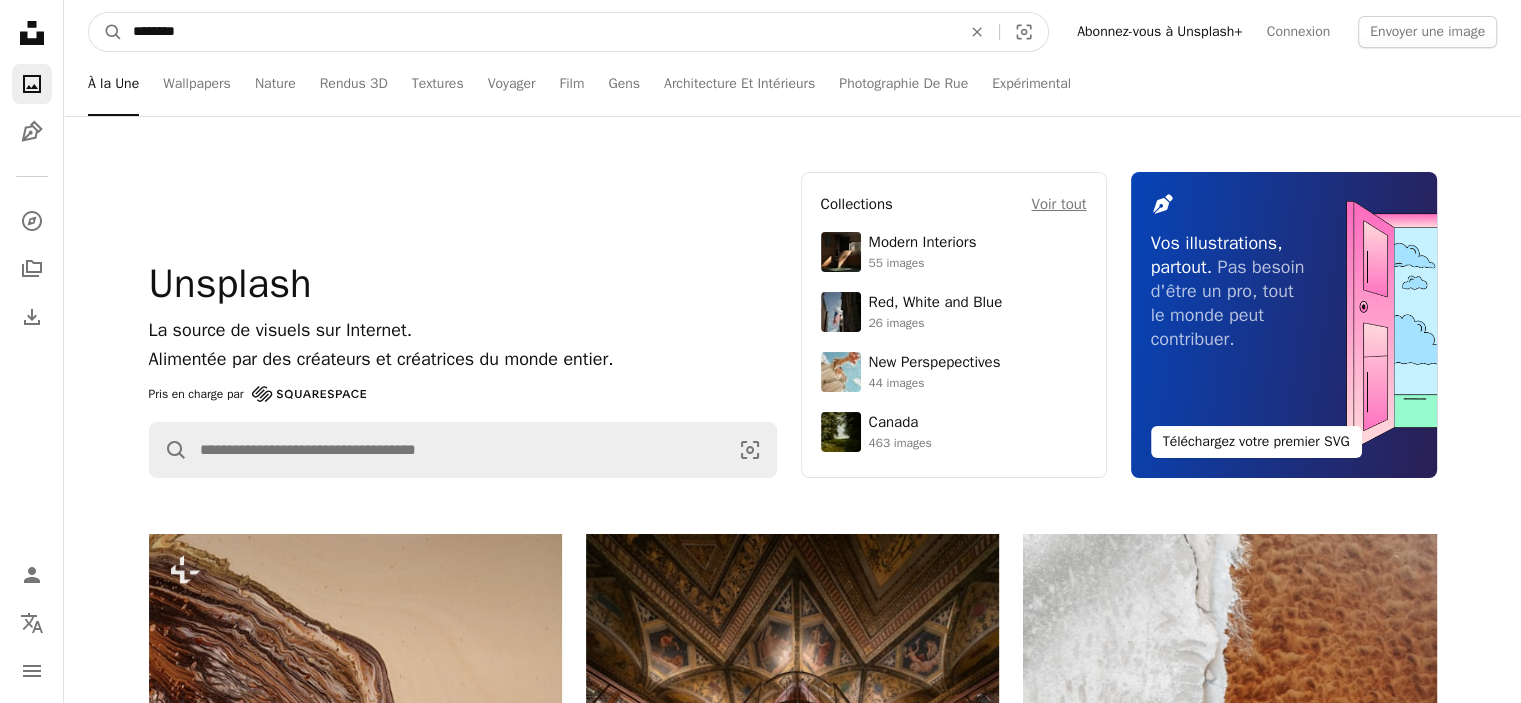 type on "********" 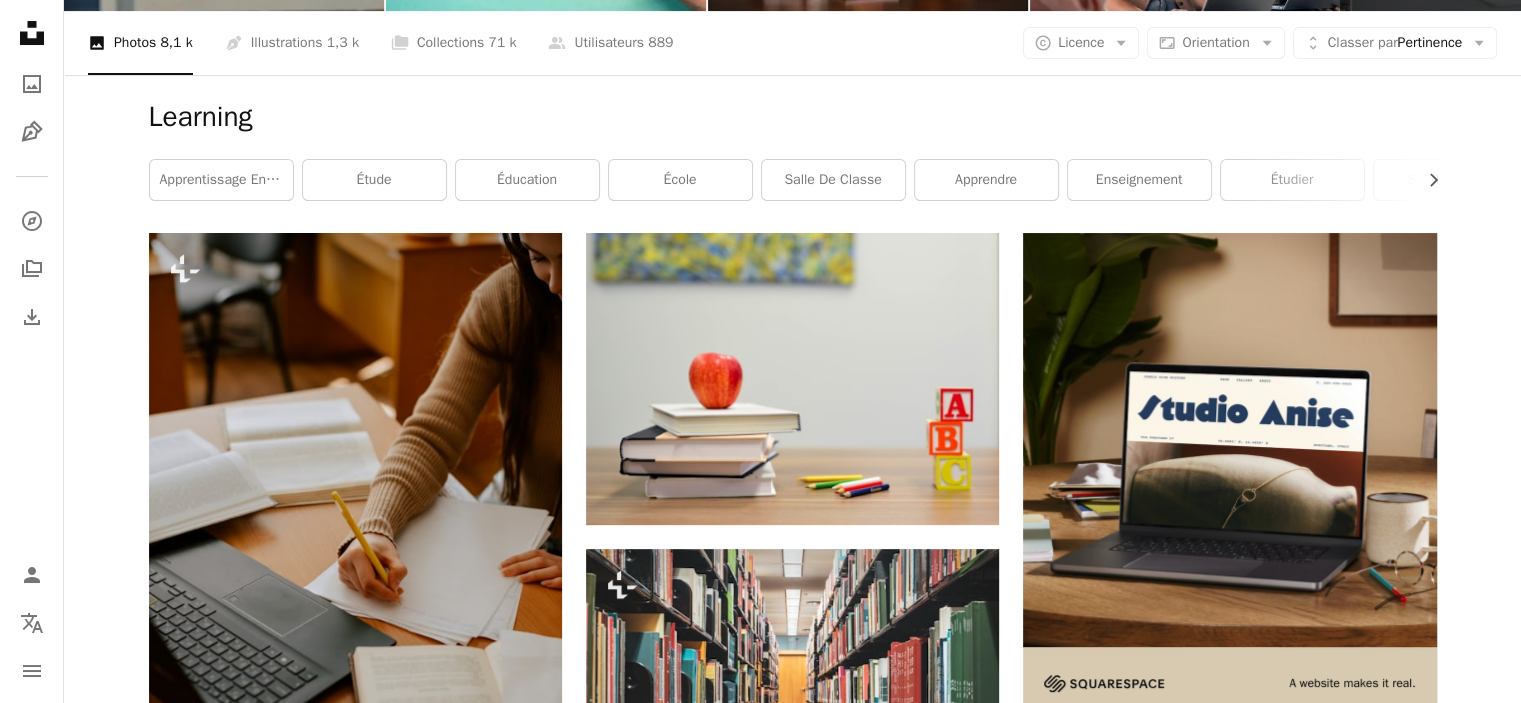scroll, scrollTop: 0, scrollLeft: 0, axis: both 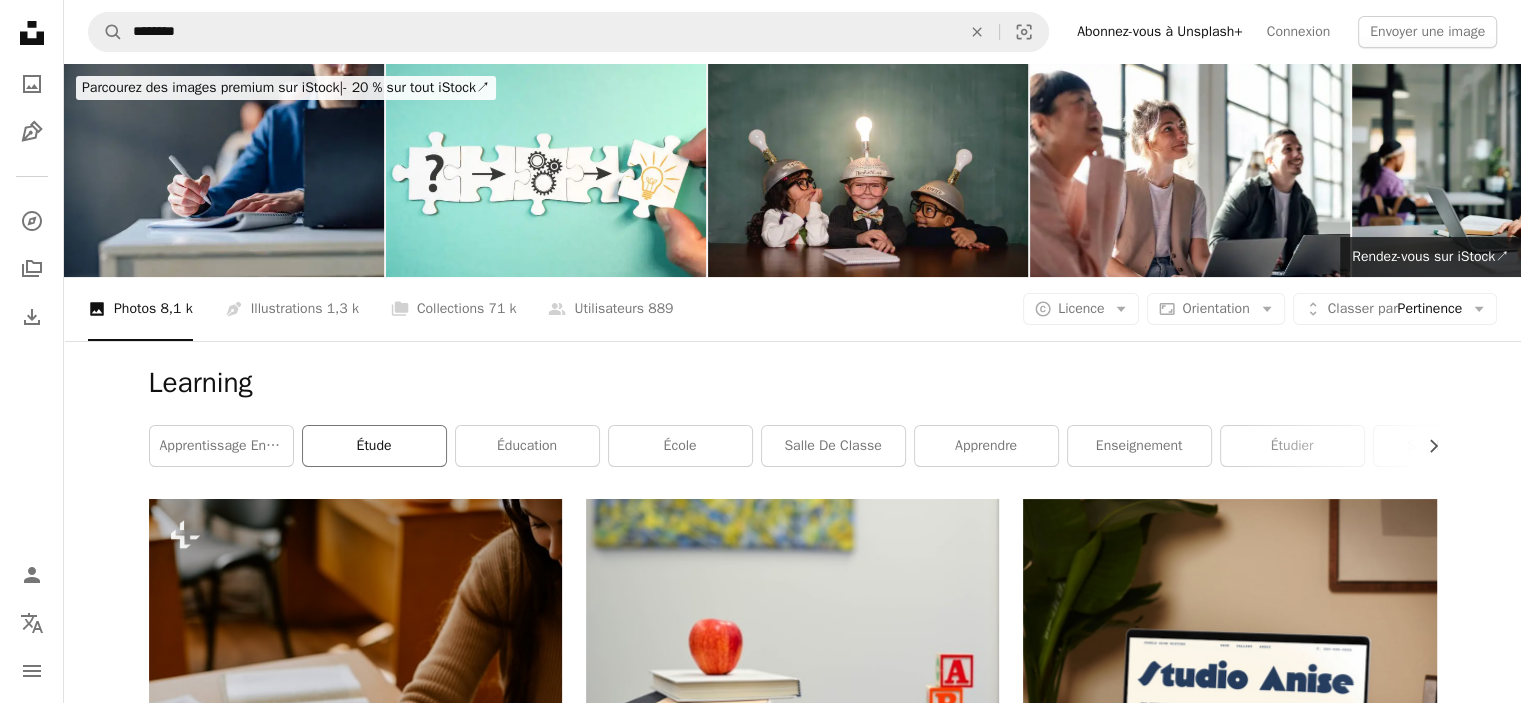 click on "étude" at bounding box center [374, 446] 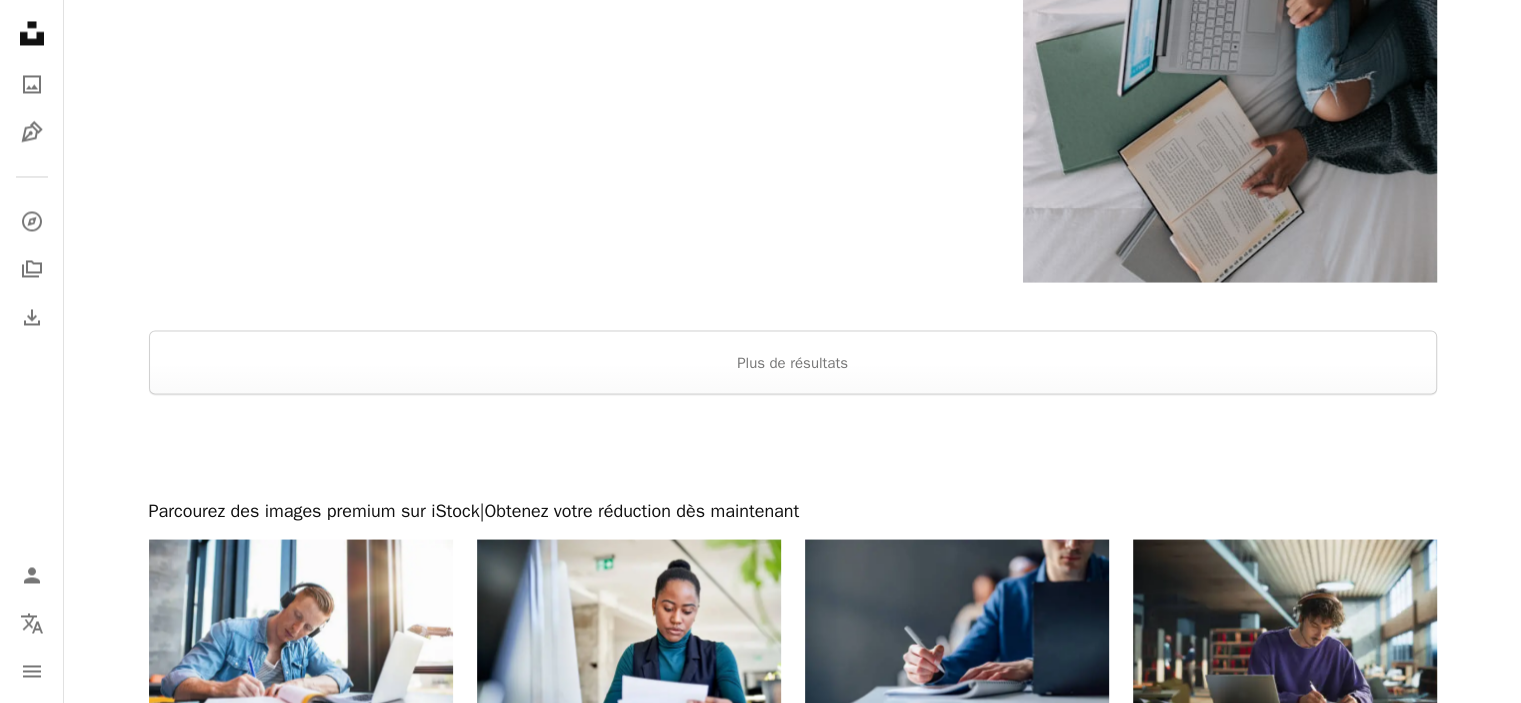 scroll, scrollTop: 3600, scrollLeft: 0, axis: vertical 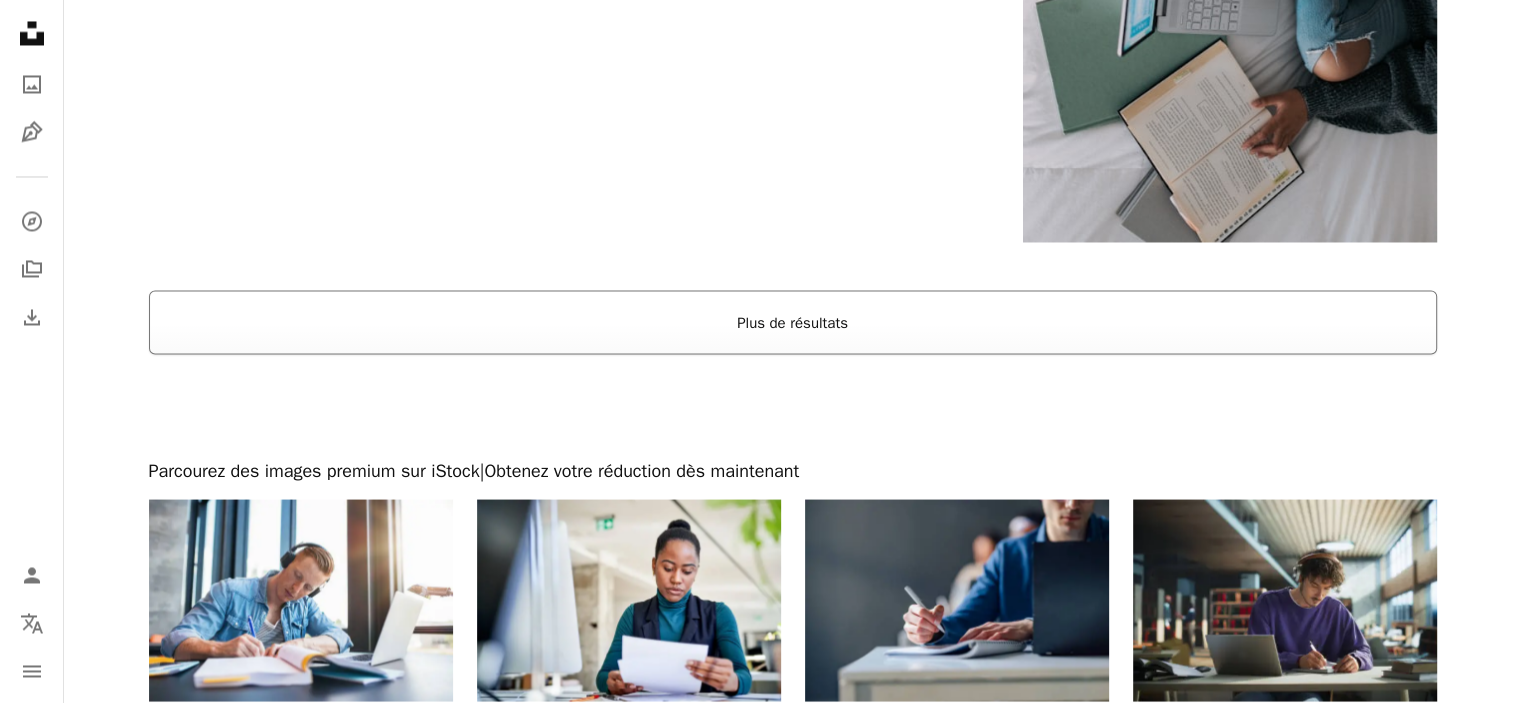 click on "Plus de résultats" at bounding box center (793, 322) 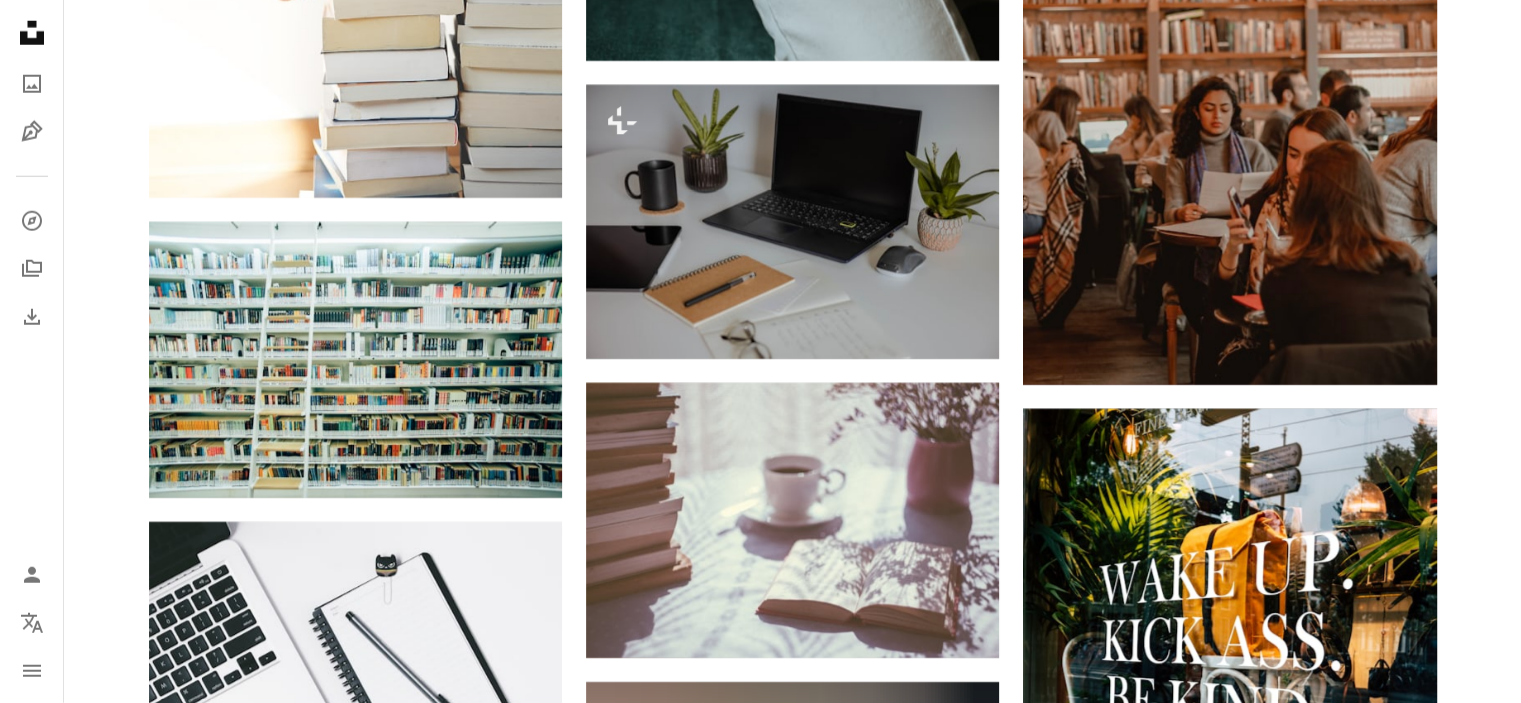 scroll, scrollTop: 20800, scrollLeft: 0, axis: vertical 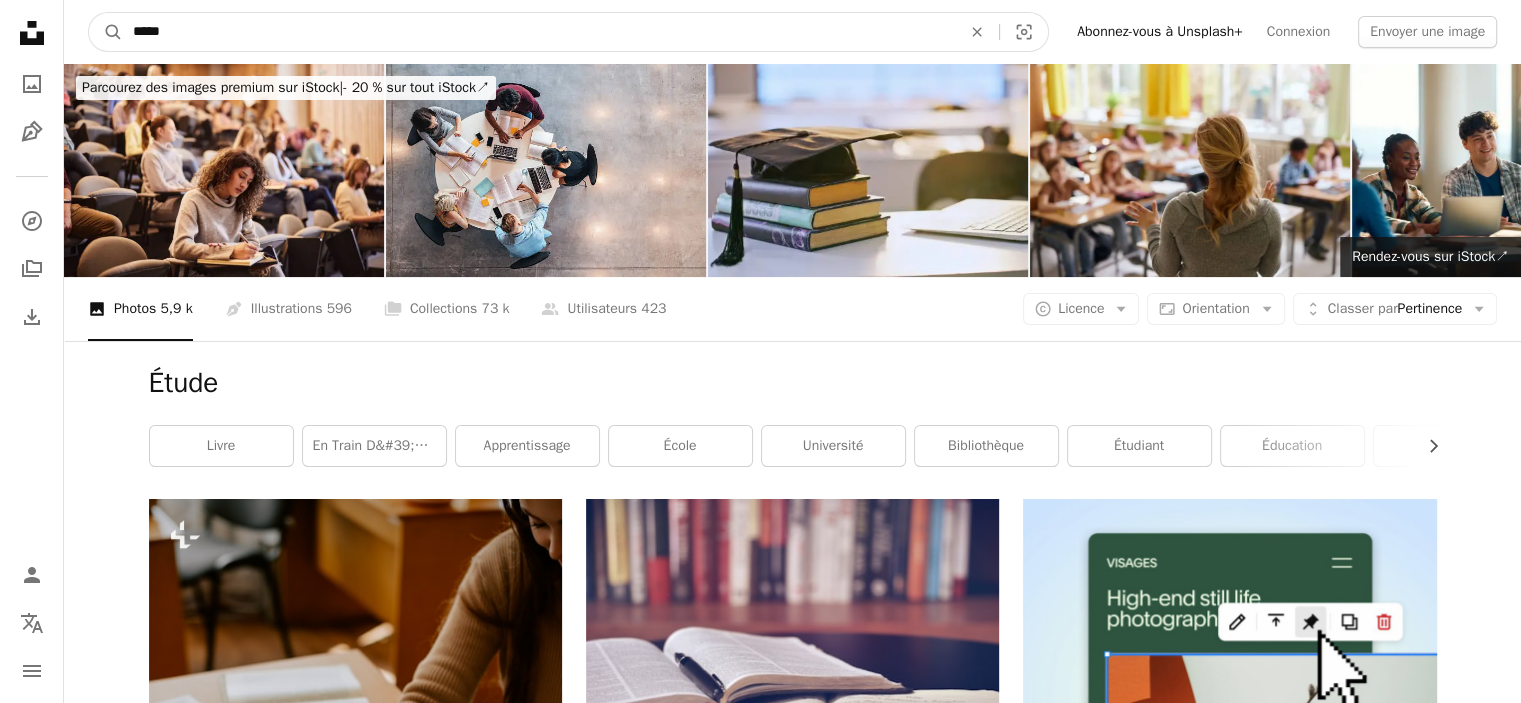 drag, startPoint x: 216, startPoint y: 50, endPoint x: 0, endPoint y: -41, distance: 234.38643 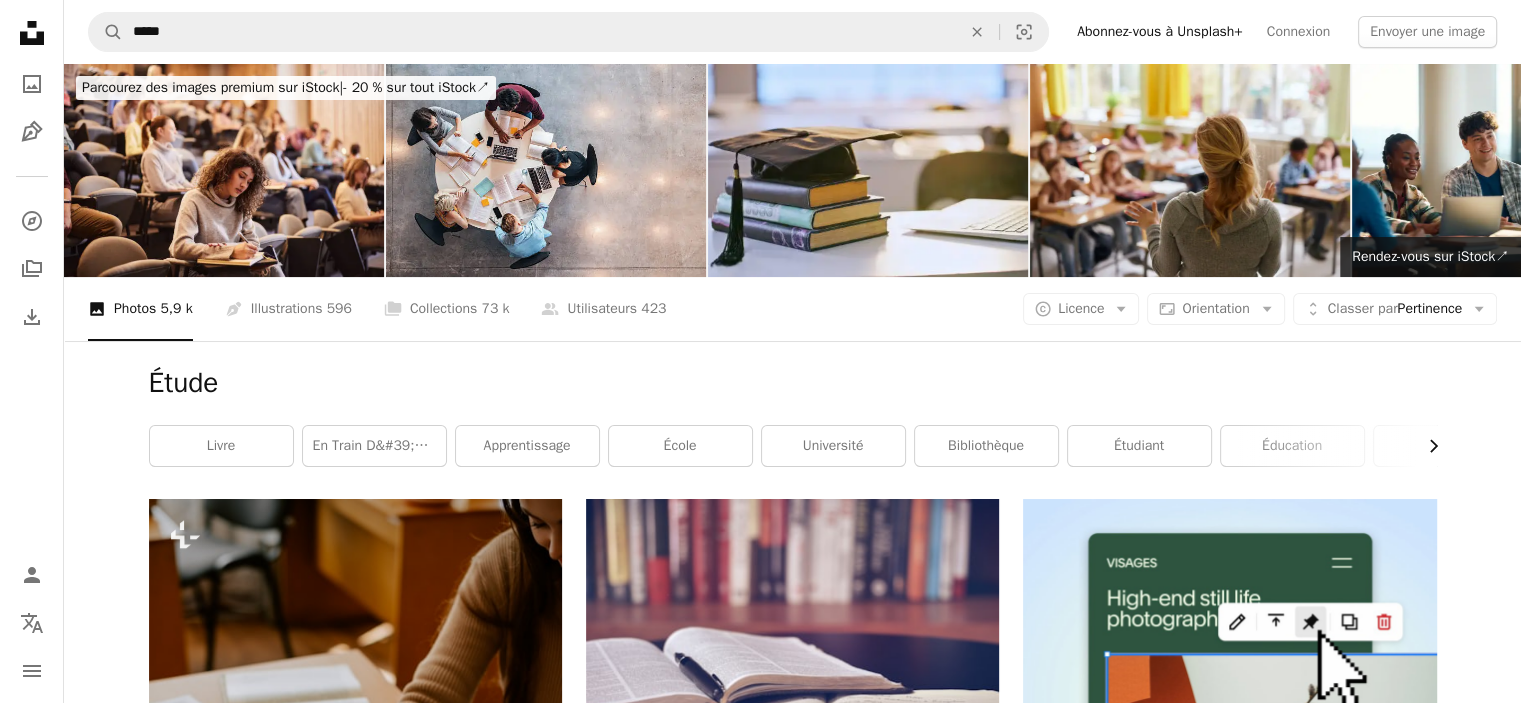 click on "Chevron right" 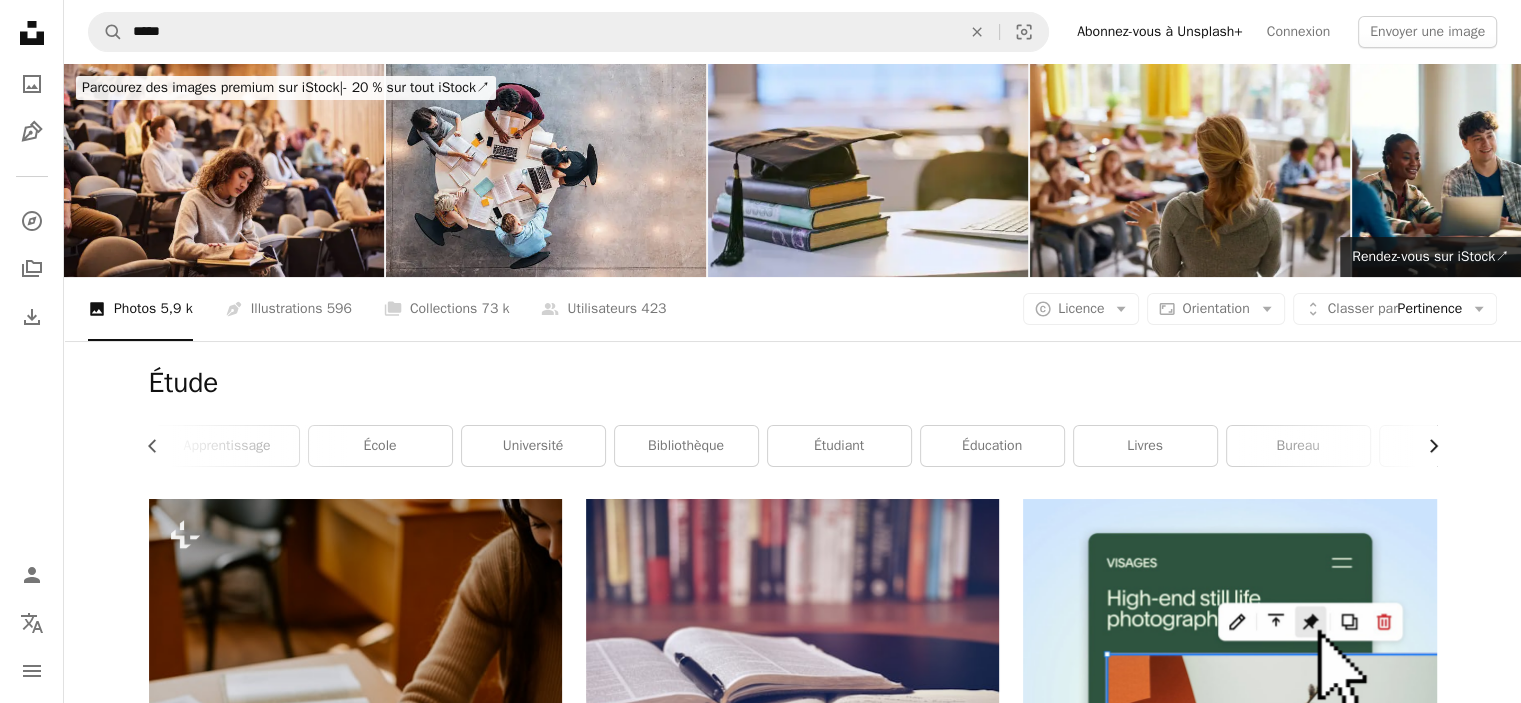 click on "Chevron right" 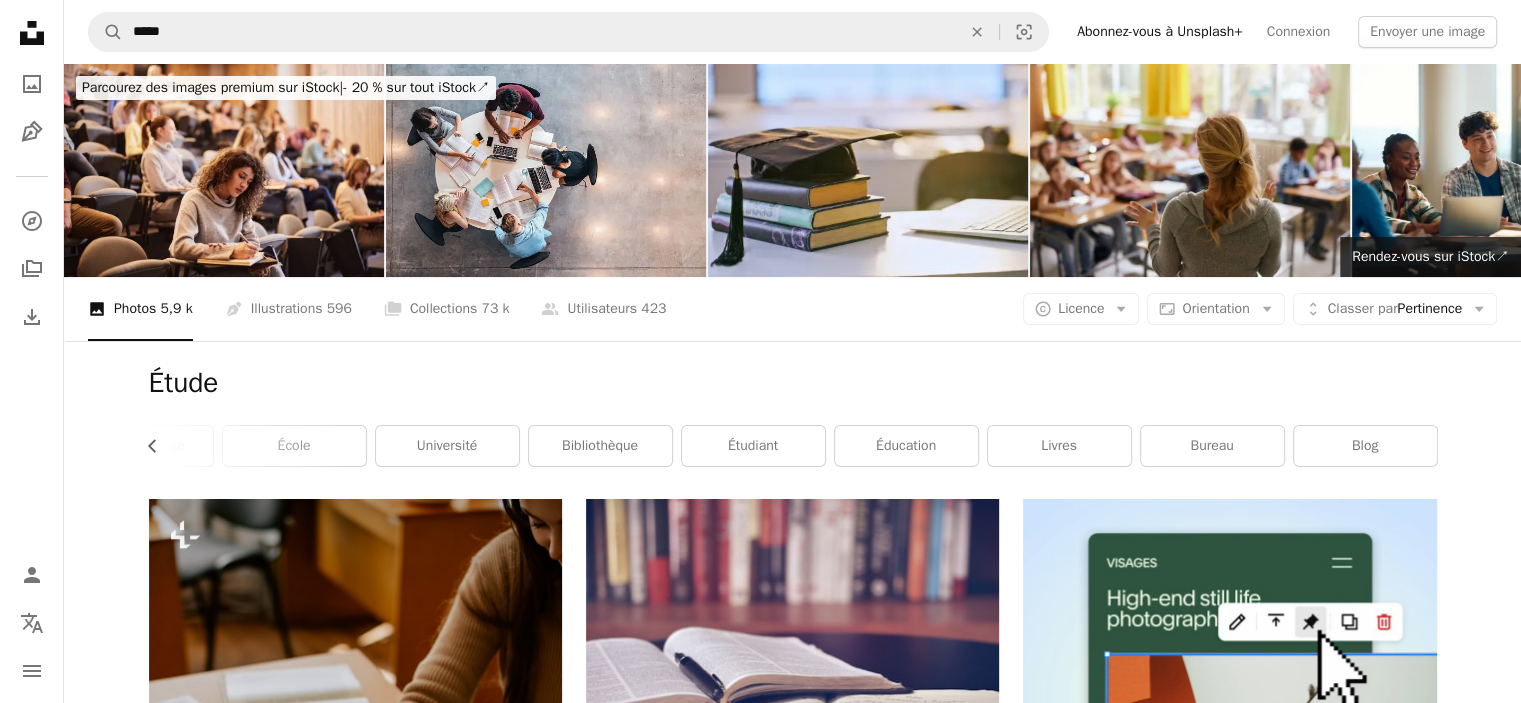 click on "blog" at bounding box center (1365, 446) 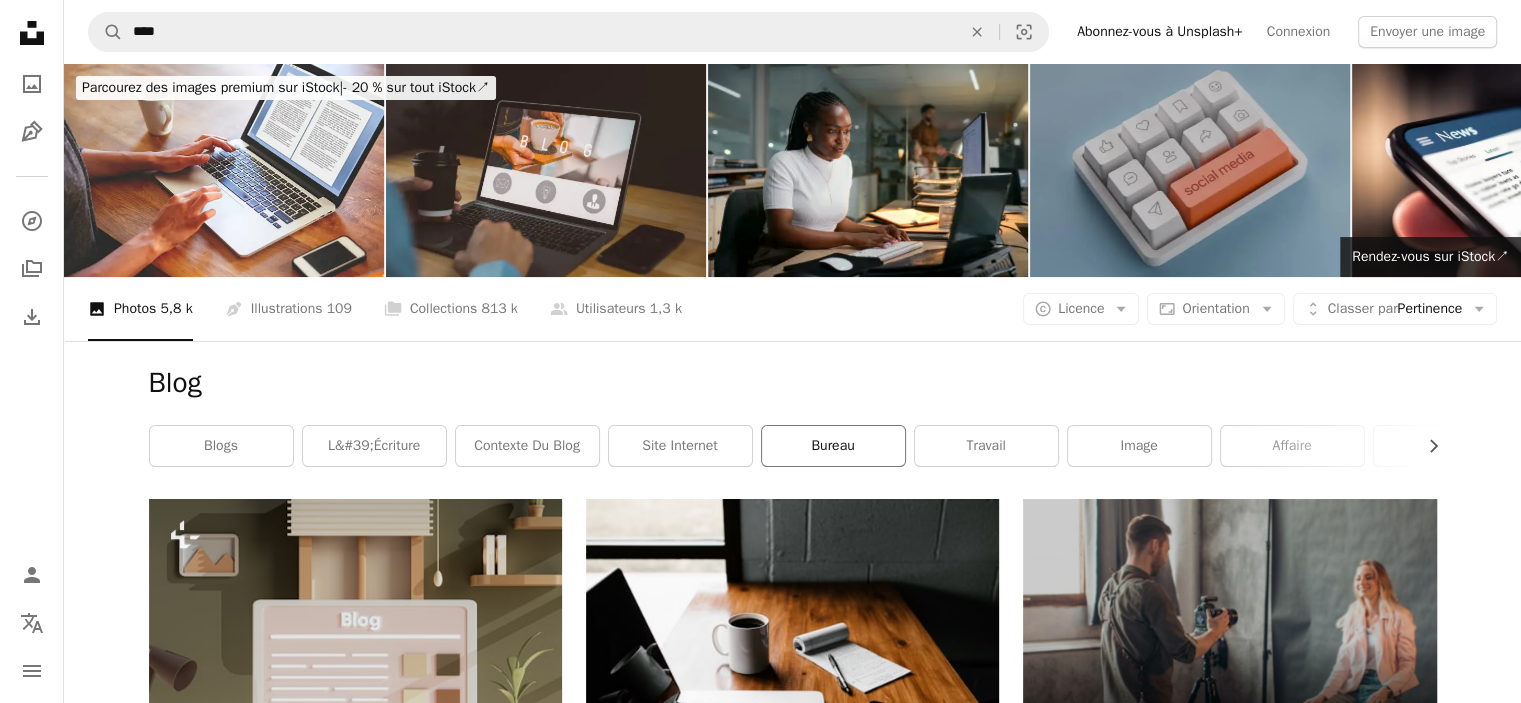 click on "bureau" at bounding box center (833, 446) 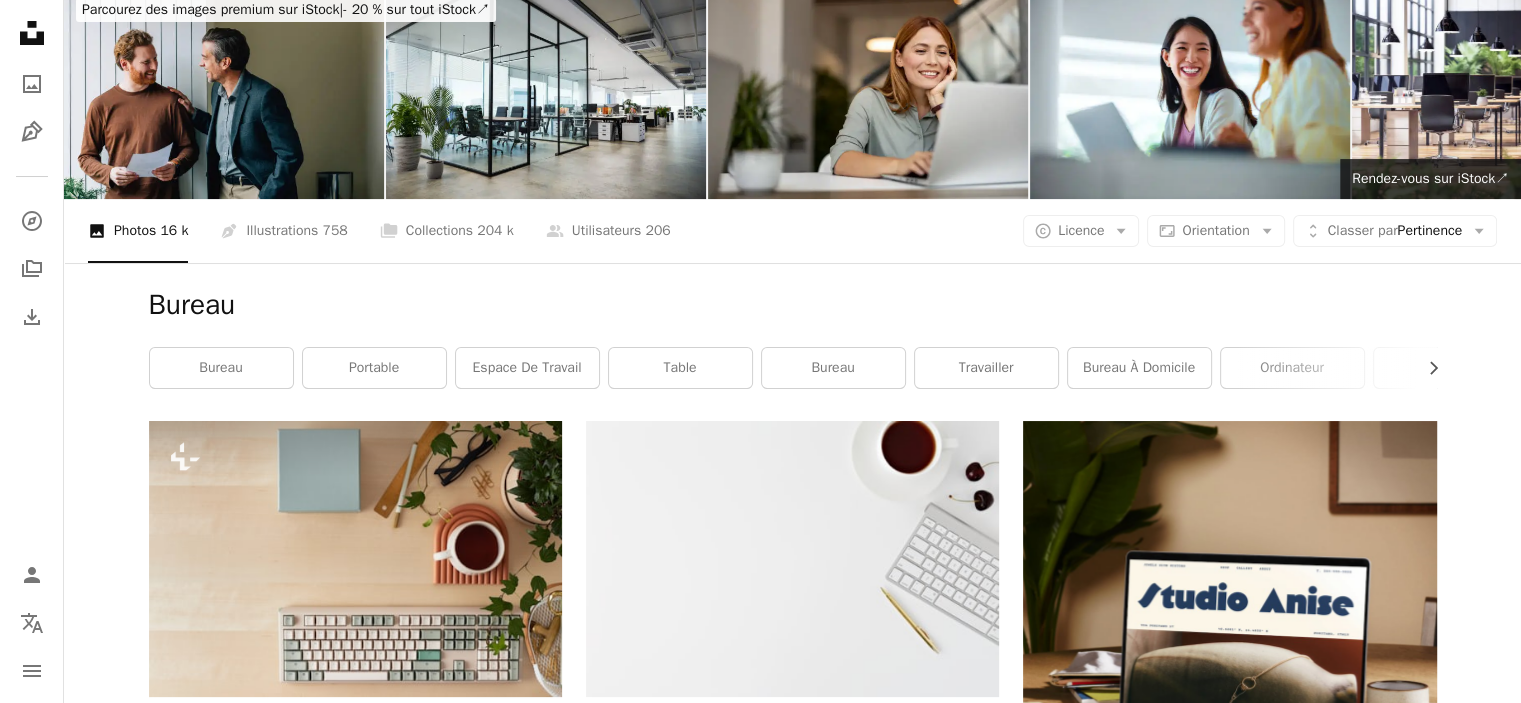 scroll, scrollTop: 0, scrollLeft: 0, axis: both 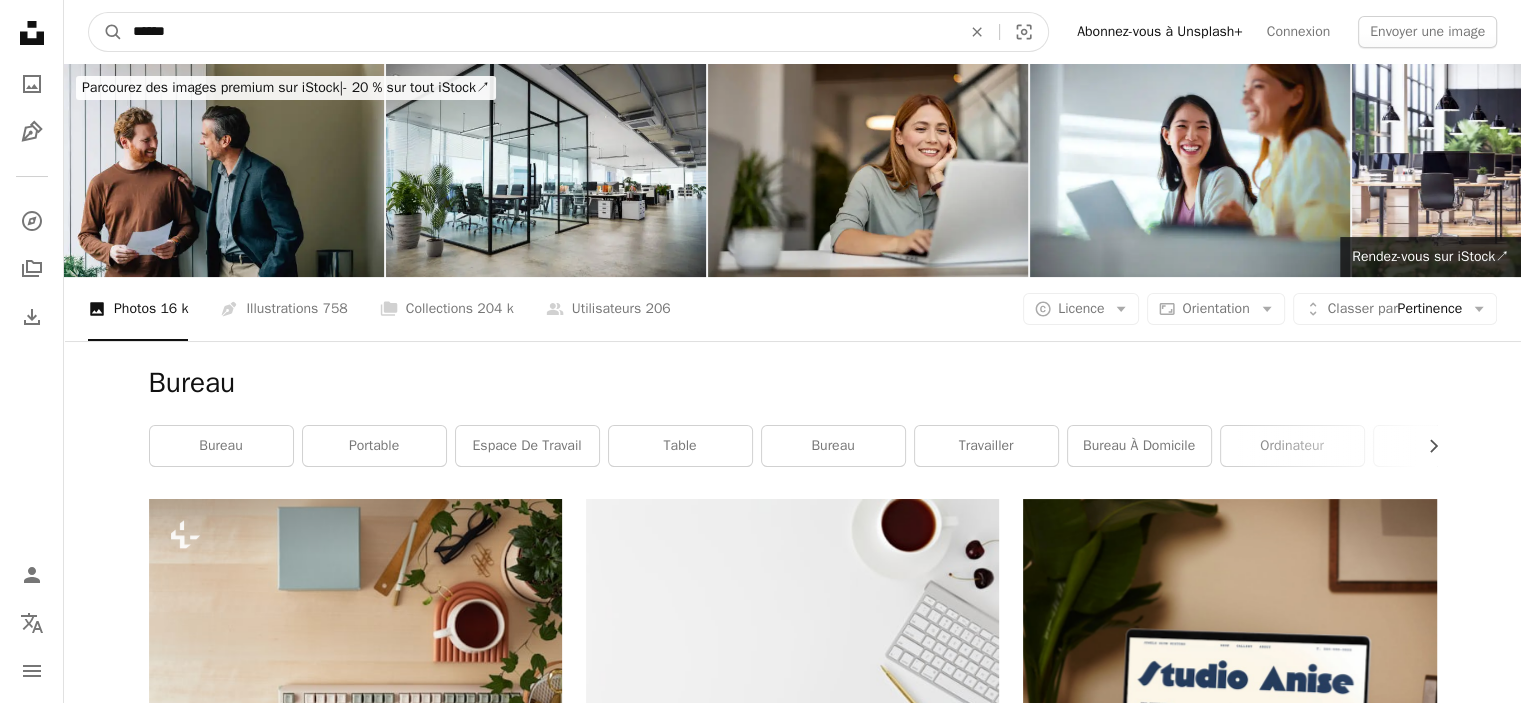 drag, startPoint x: 200, startPoint y: 39, endPoint x: 0, endPoint y: -50, distance: 218.90866 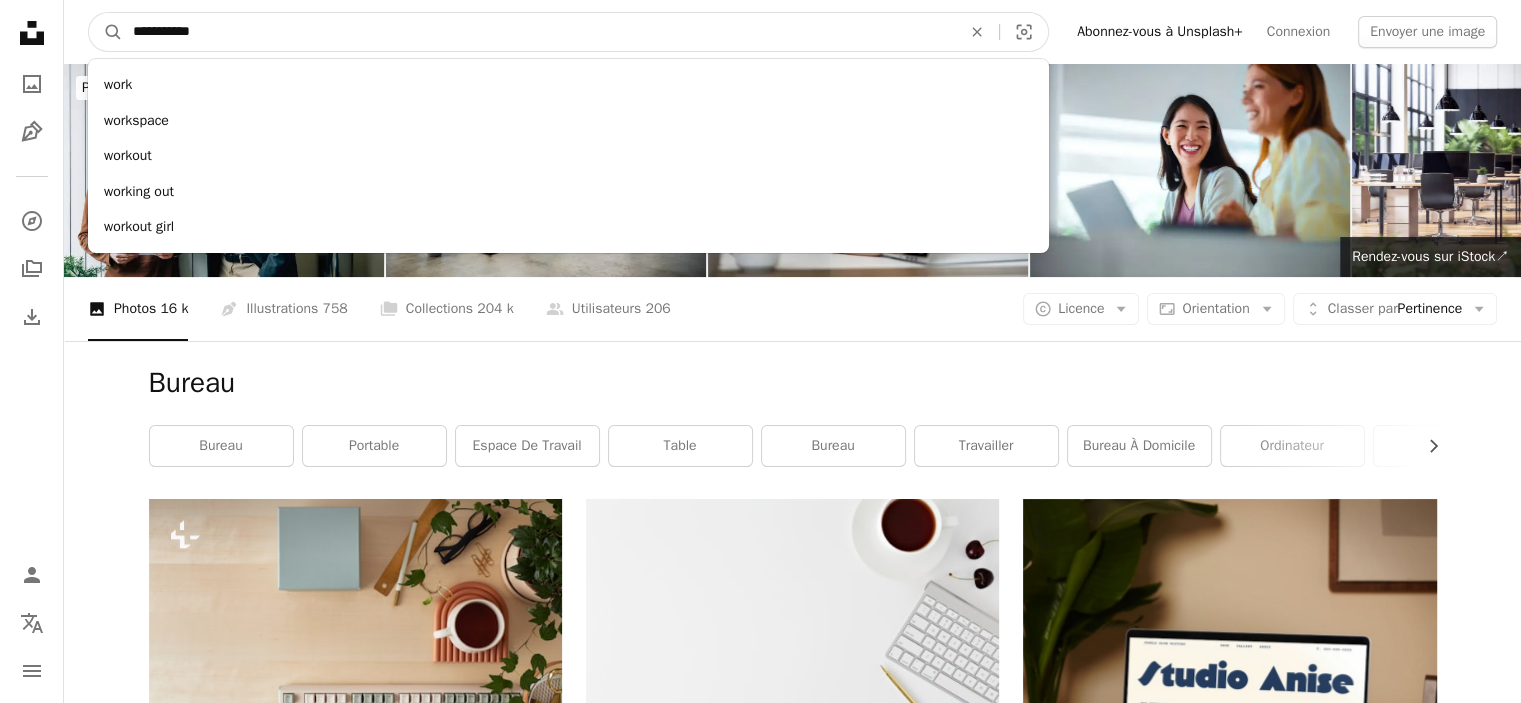 type on "**********" 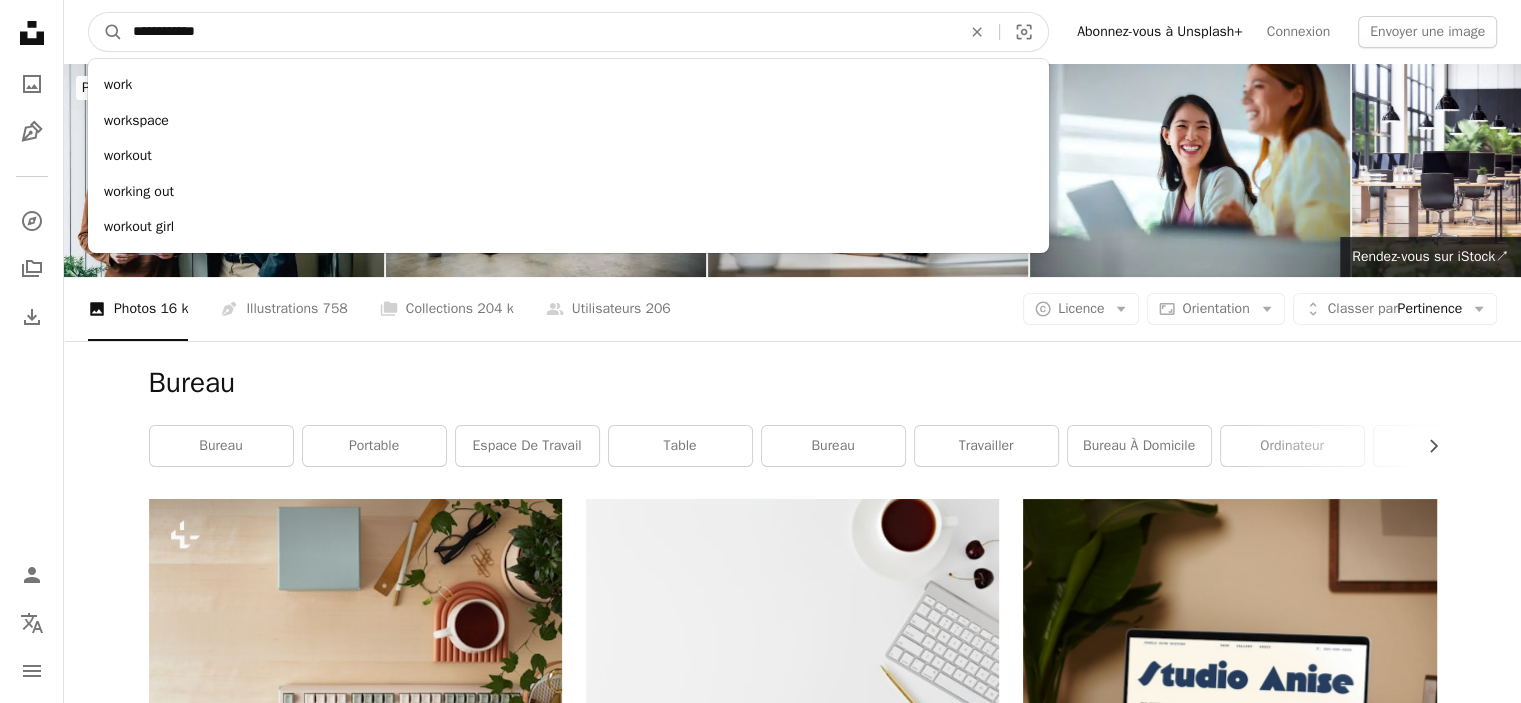 click on "A magnifying glass" at bounding box center (106, 32) 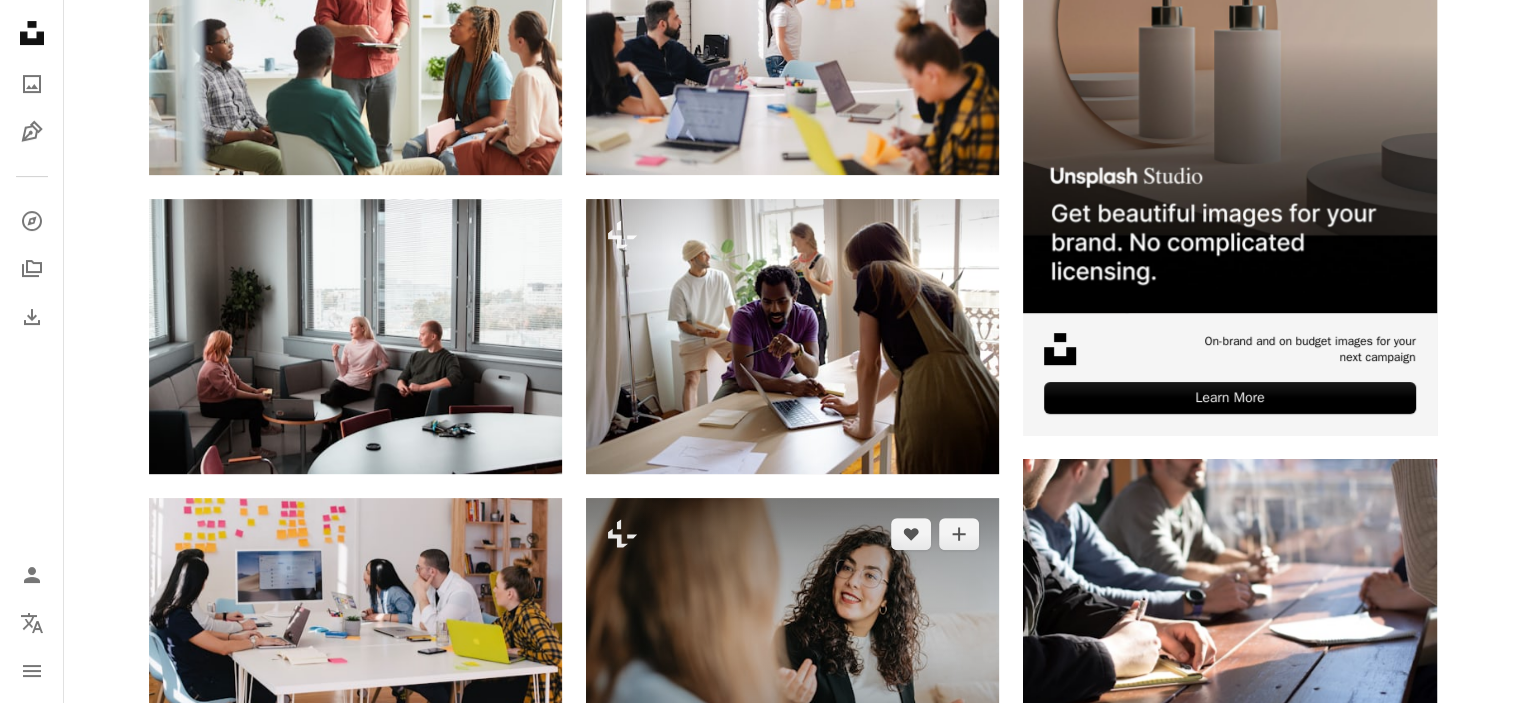 scroll, scrollTop: 1000, scrollLeft: 0, axis: vertical 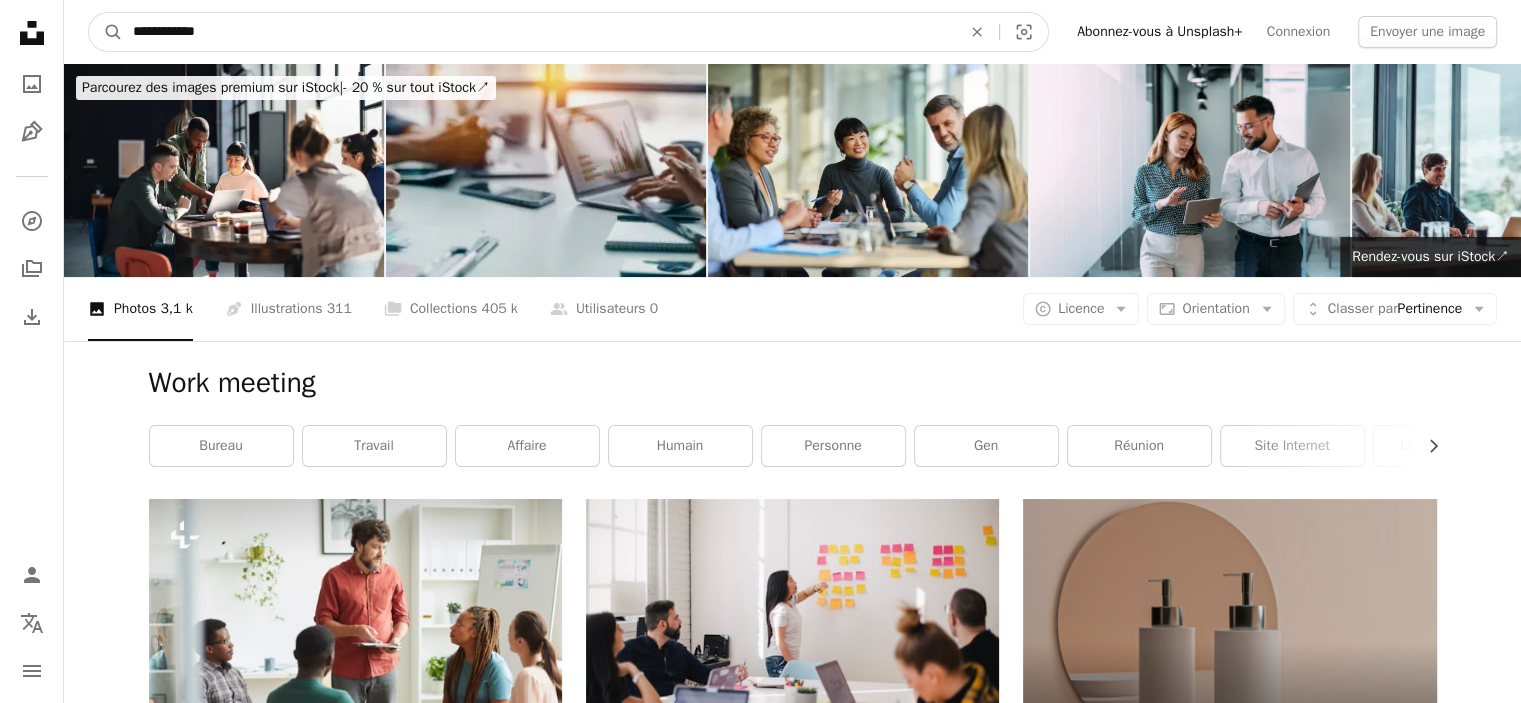 drag, startPoint x: 226, startPoint y: 26, endPoint x: 0, endPoint y: -37, distance: 234.61671 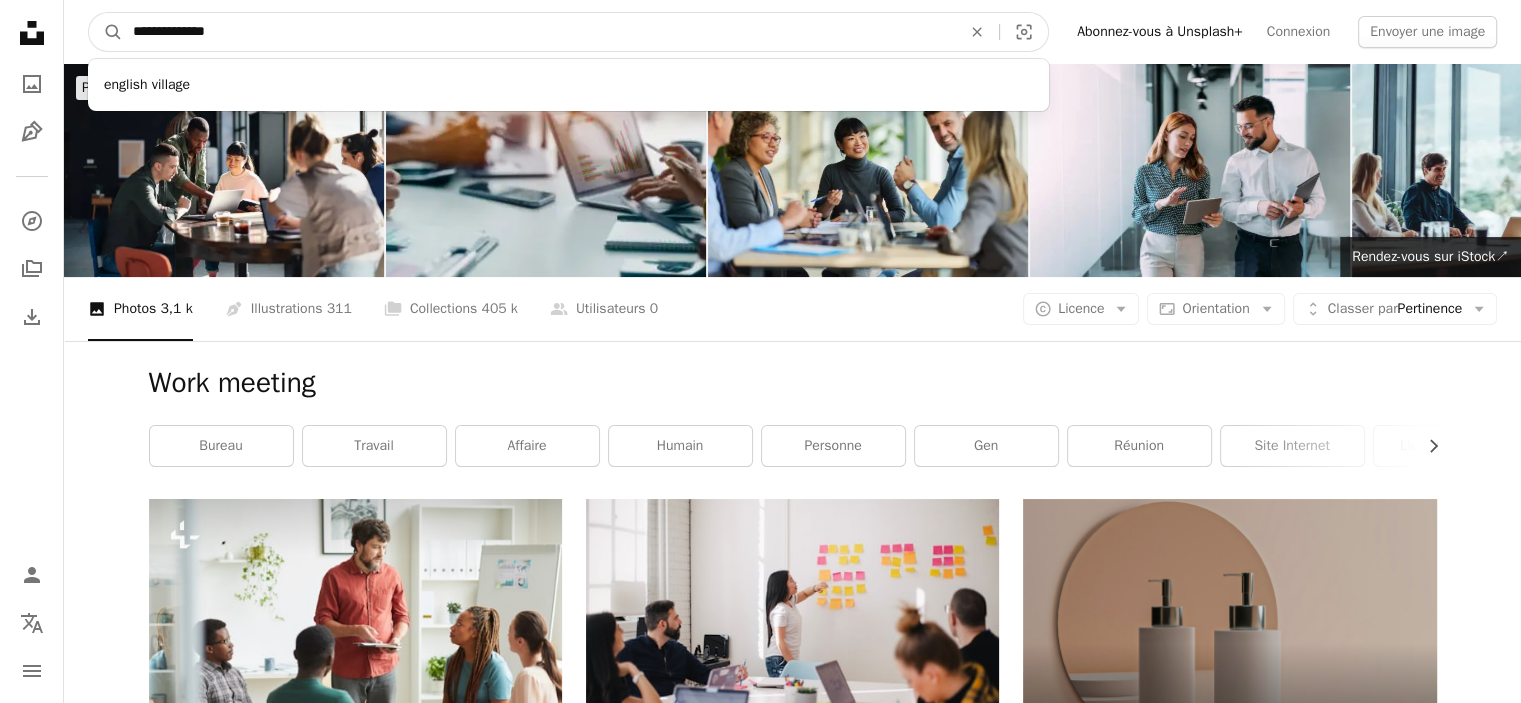 type on "**********" 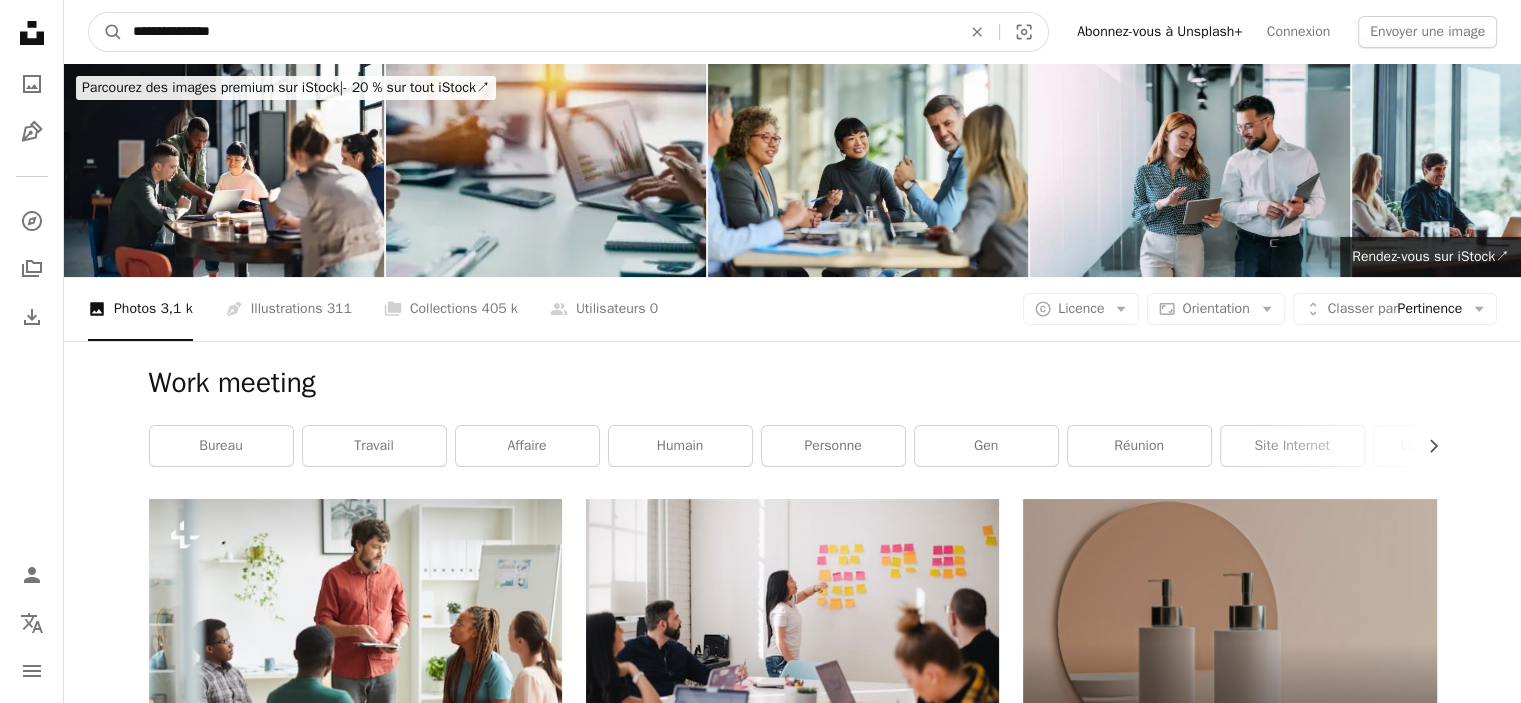 click on "A magnifying glass" at bounding box center (106, 32) 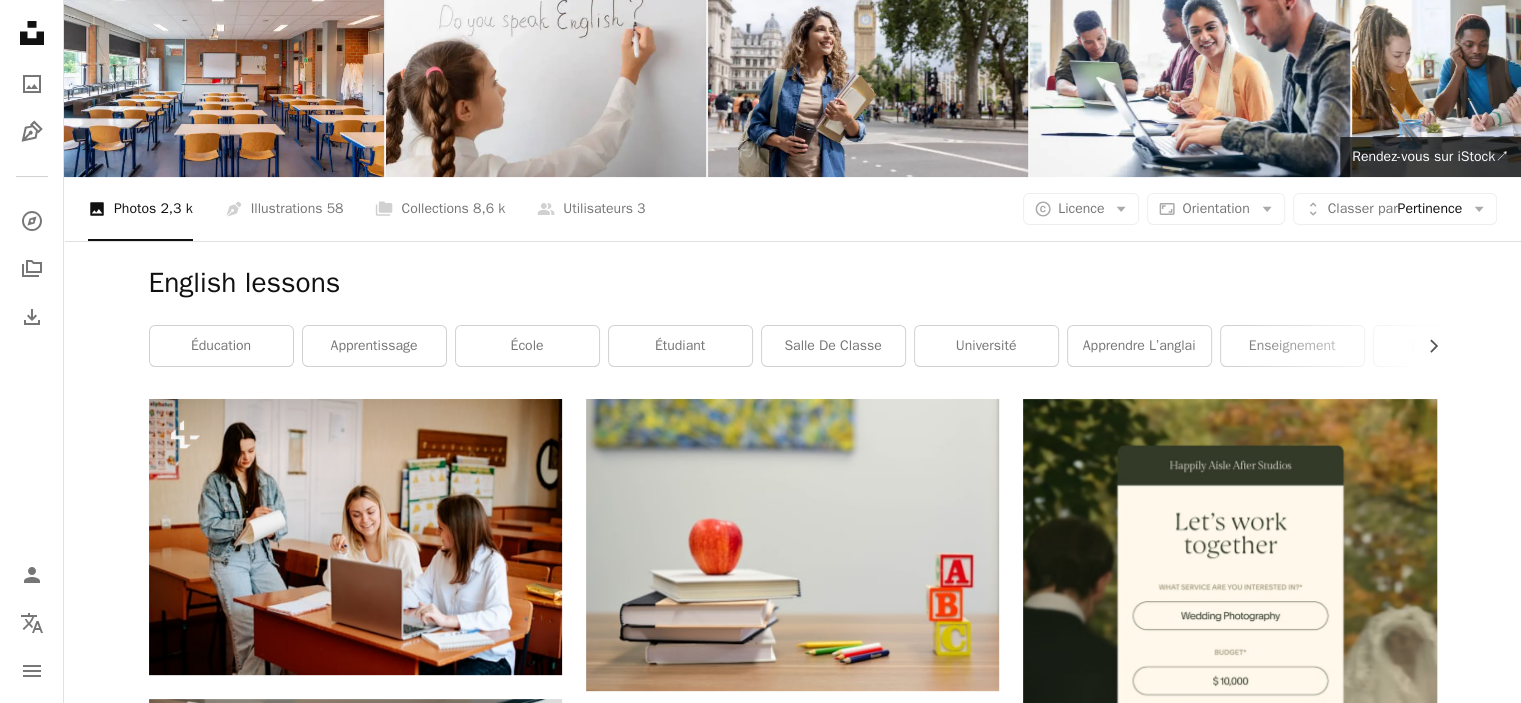 scroll, scrollTop: 0, scrollLeft: 0, axis: both 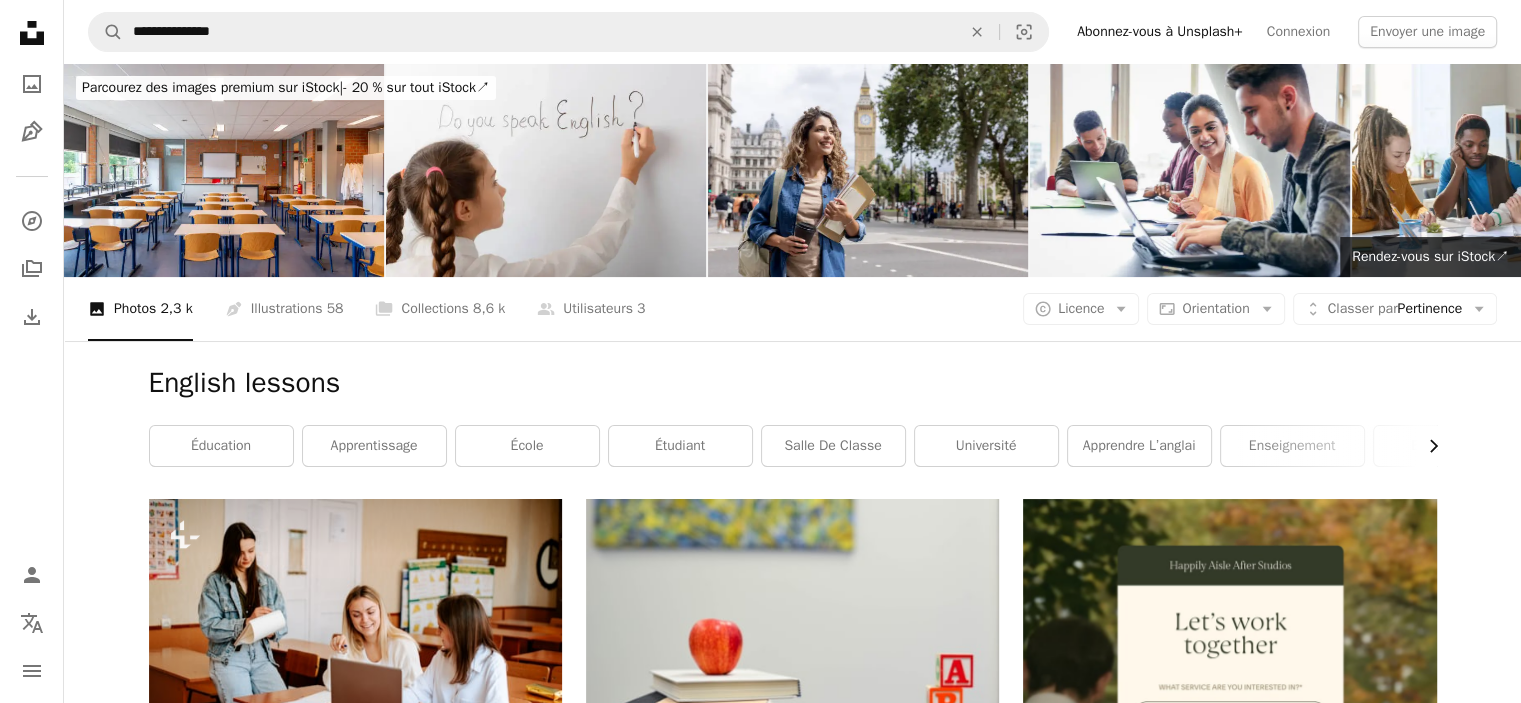 click on "Chevron right" 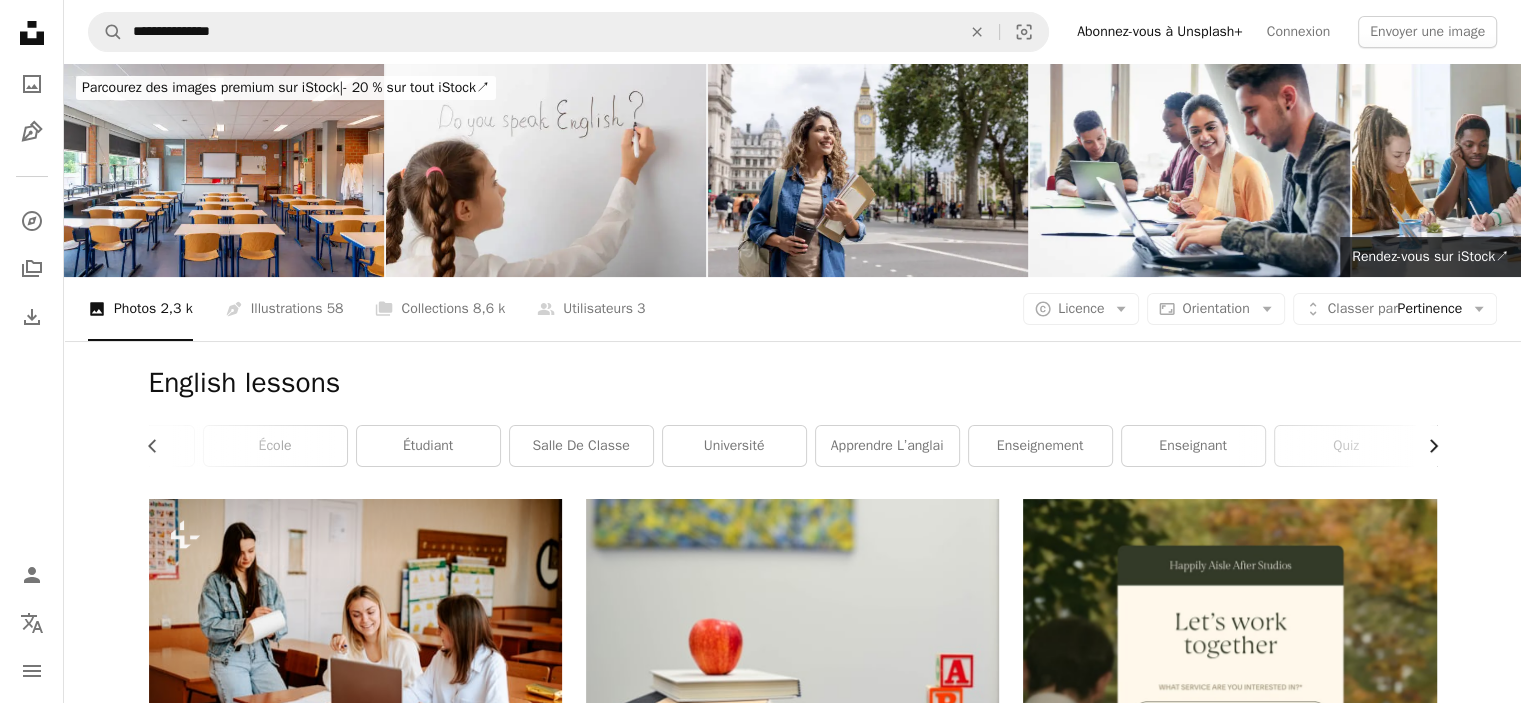 scroll, scrollTop: 0, scrollLeft: 300, axis: horizontal 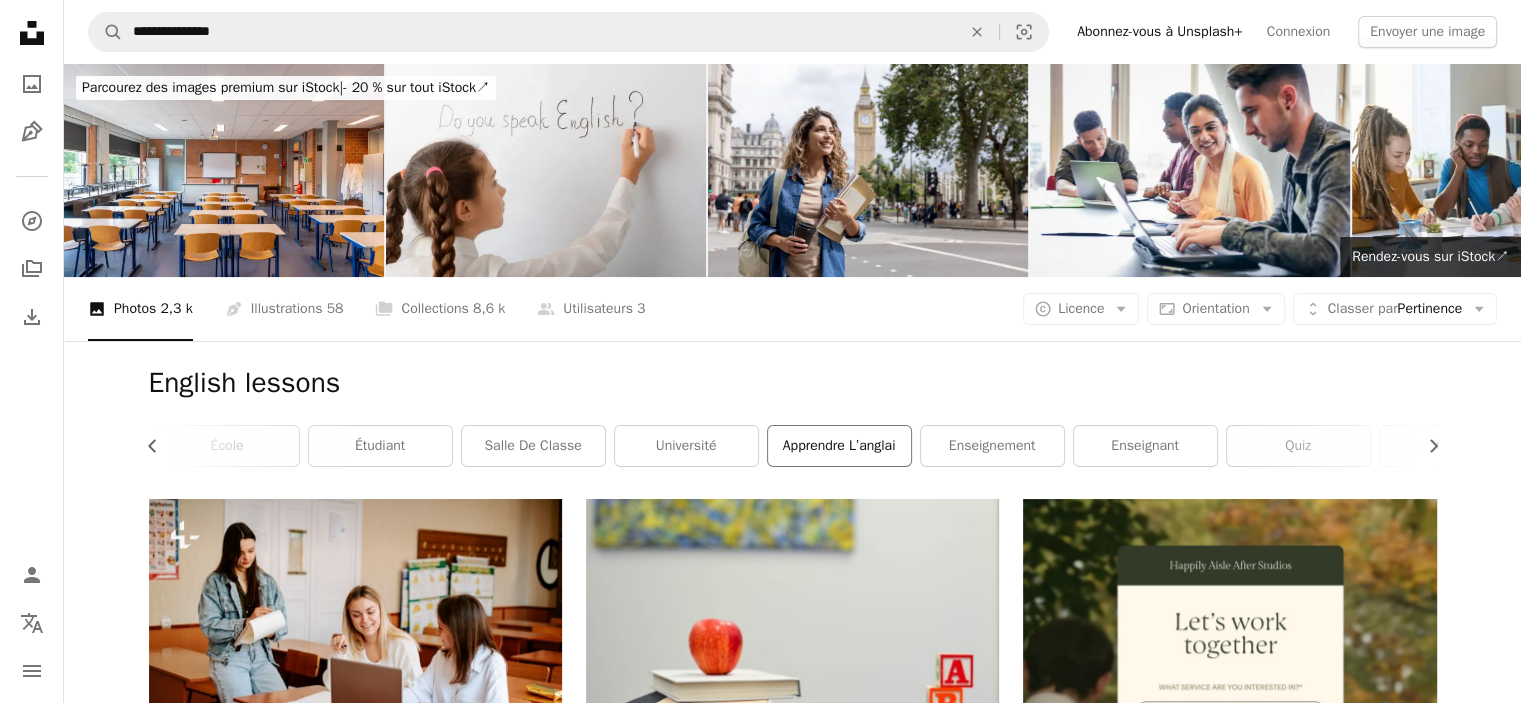 click on "Apprendre l’anglai" at bounding box center [839, 446] 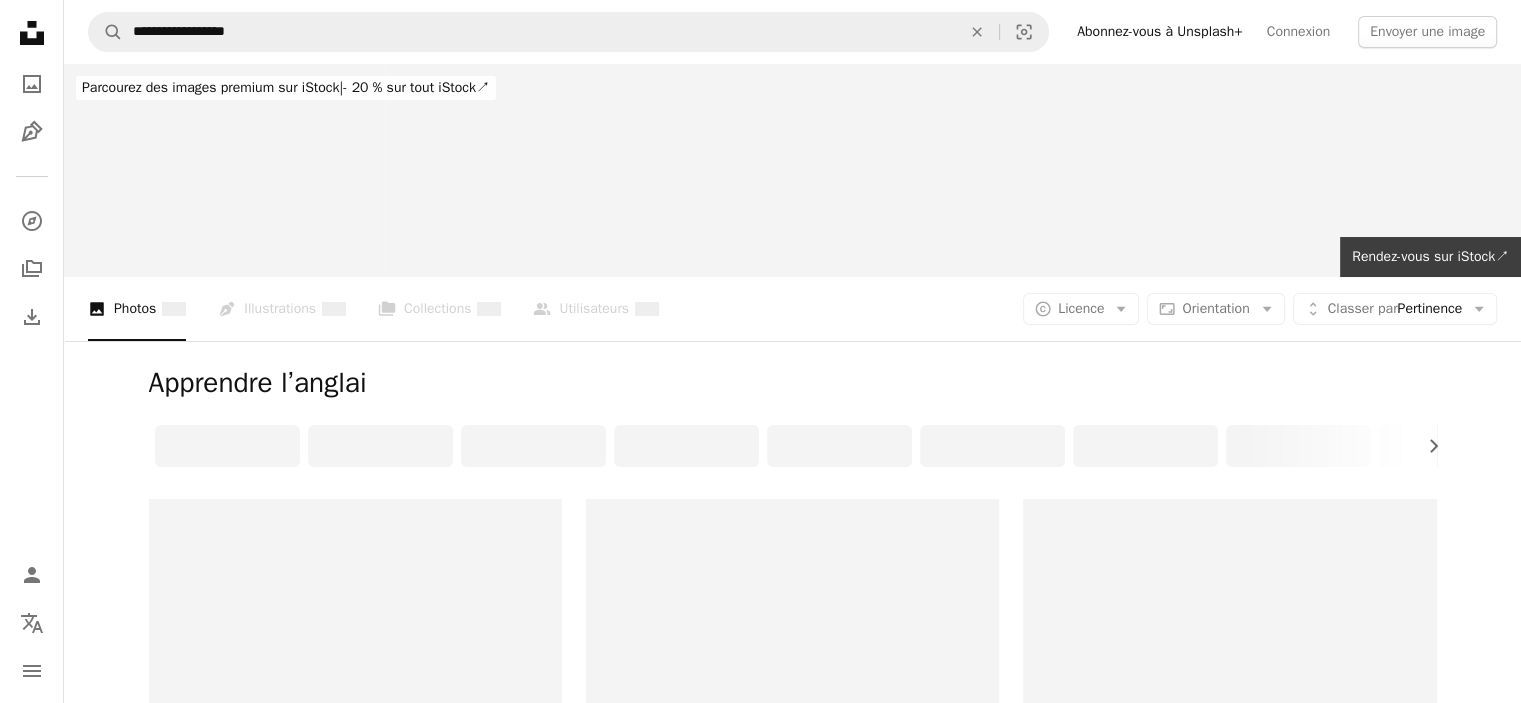 scroll, scrollTop: 0, scrollLeft: 0, axis: both 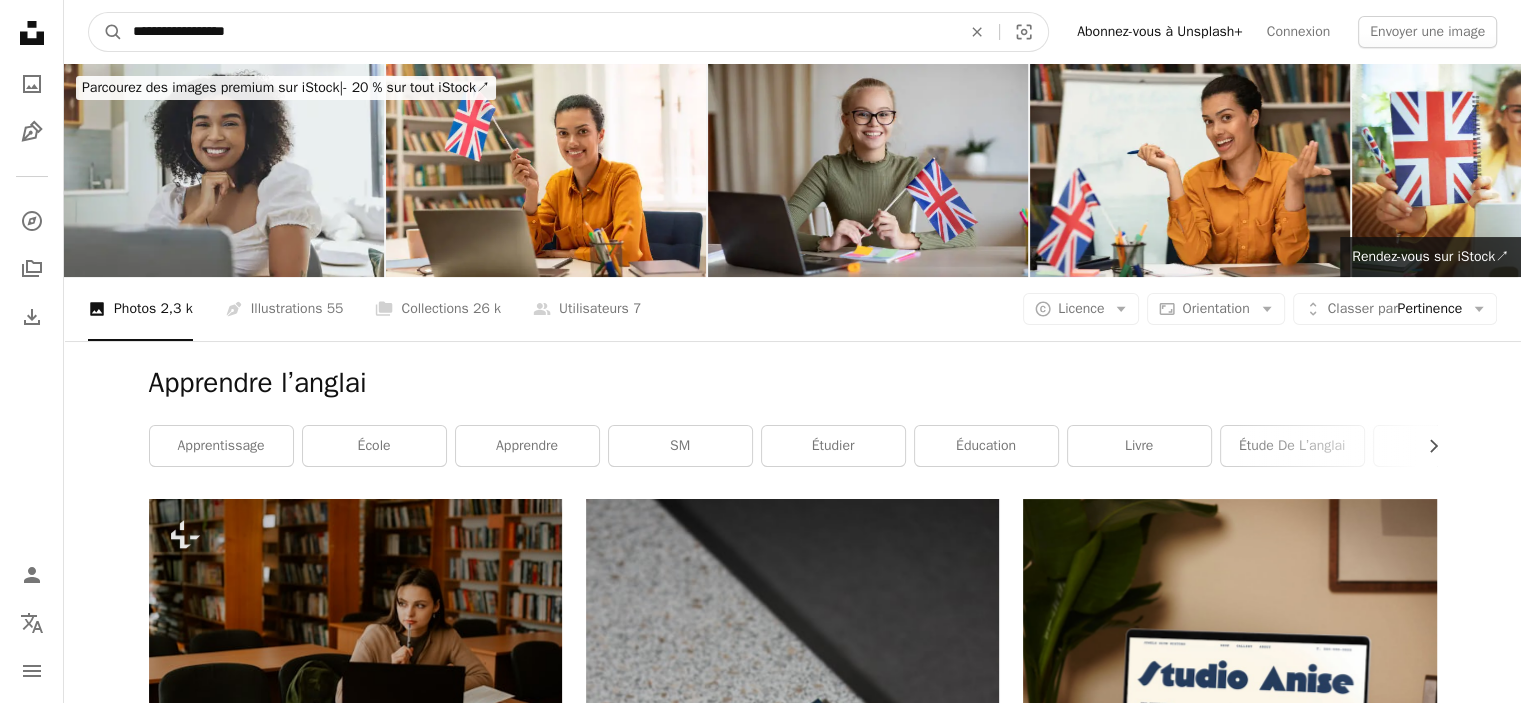 drag, startPoint x: 79, startPoint y: 28, endPoint x: 0, endPoint y: 90, distance: 100.4241 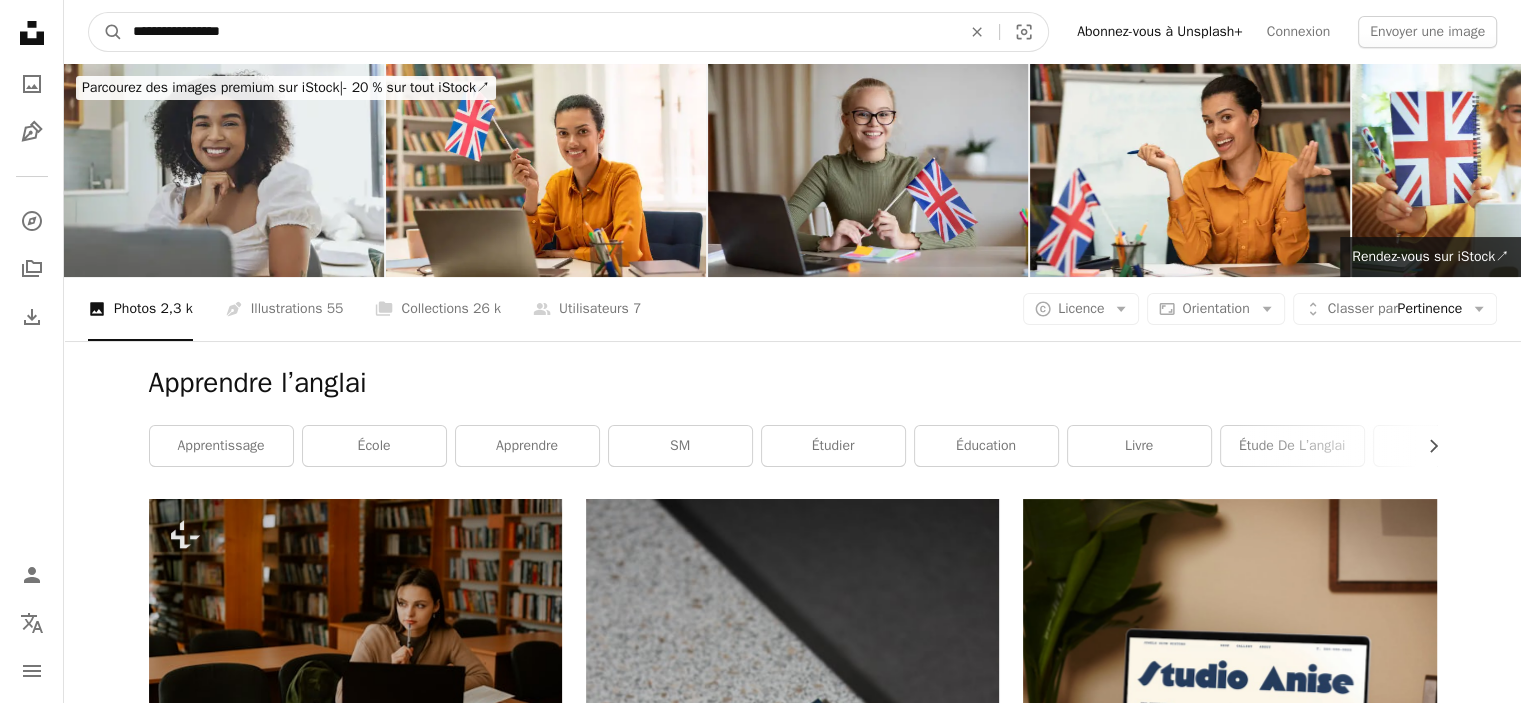 type on "**********" 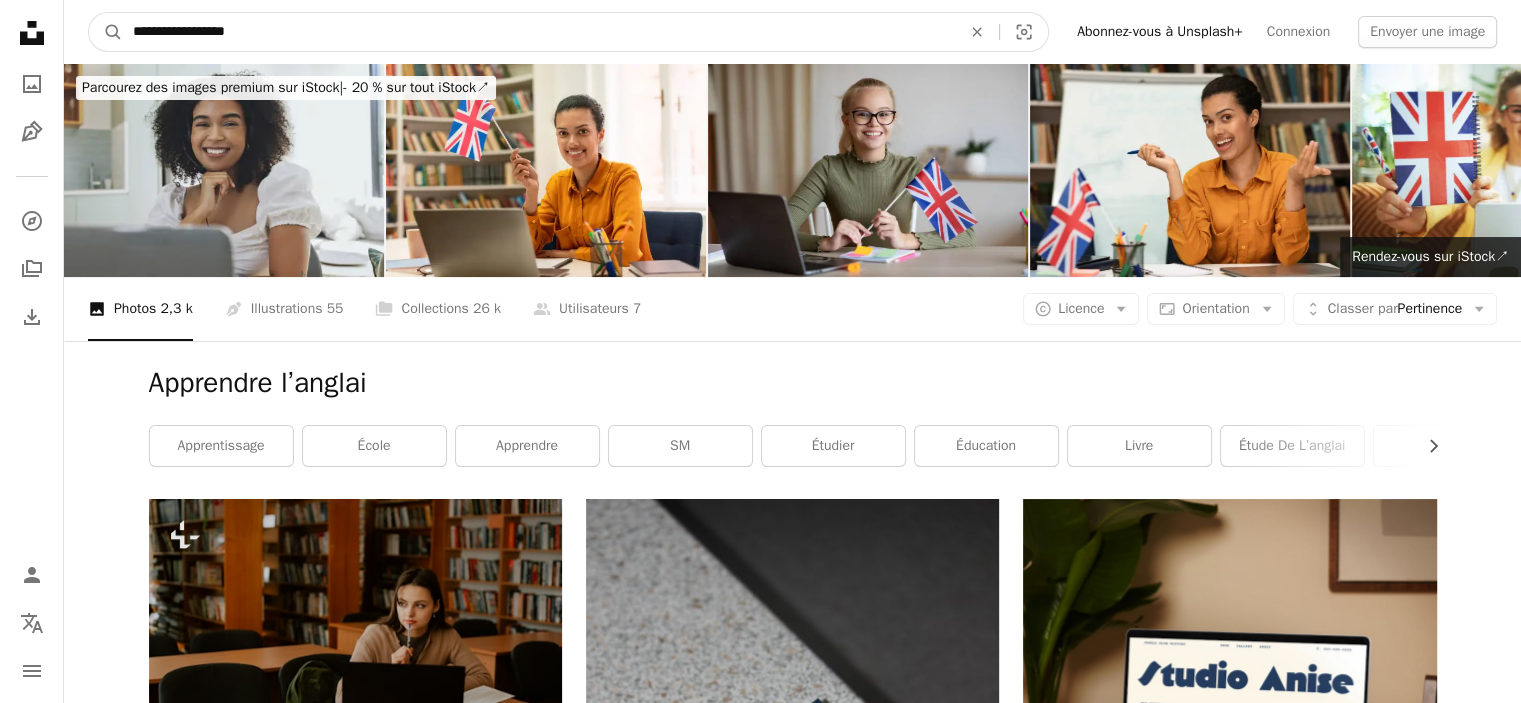 click on "A magnifying glass" at bounding box center [106, 32] 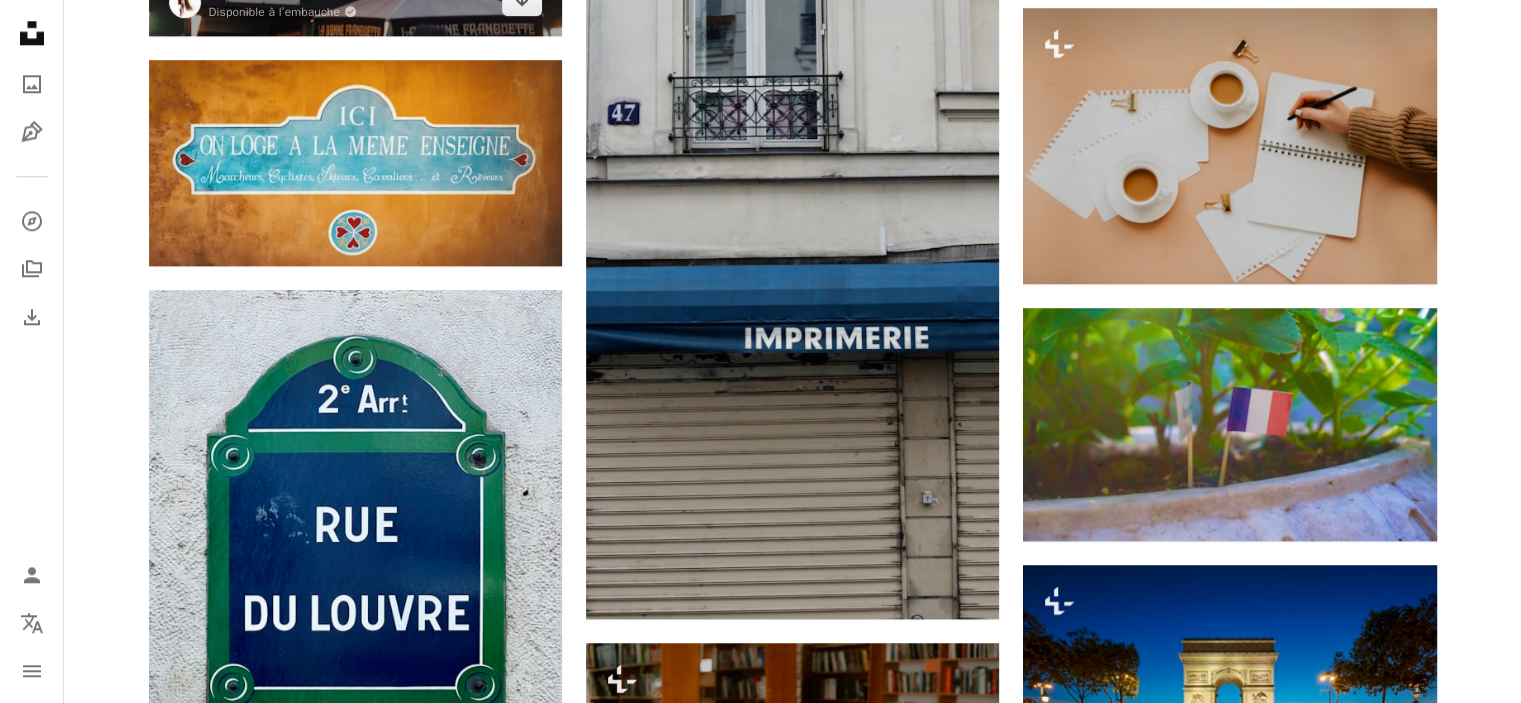 scroll, scrollTop: 2200, scrollLeft: 0, axis: vertical 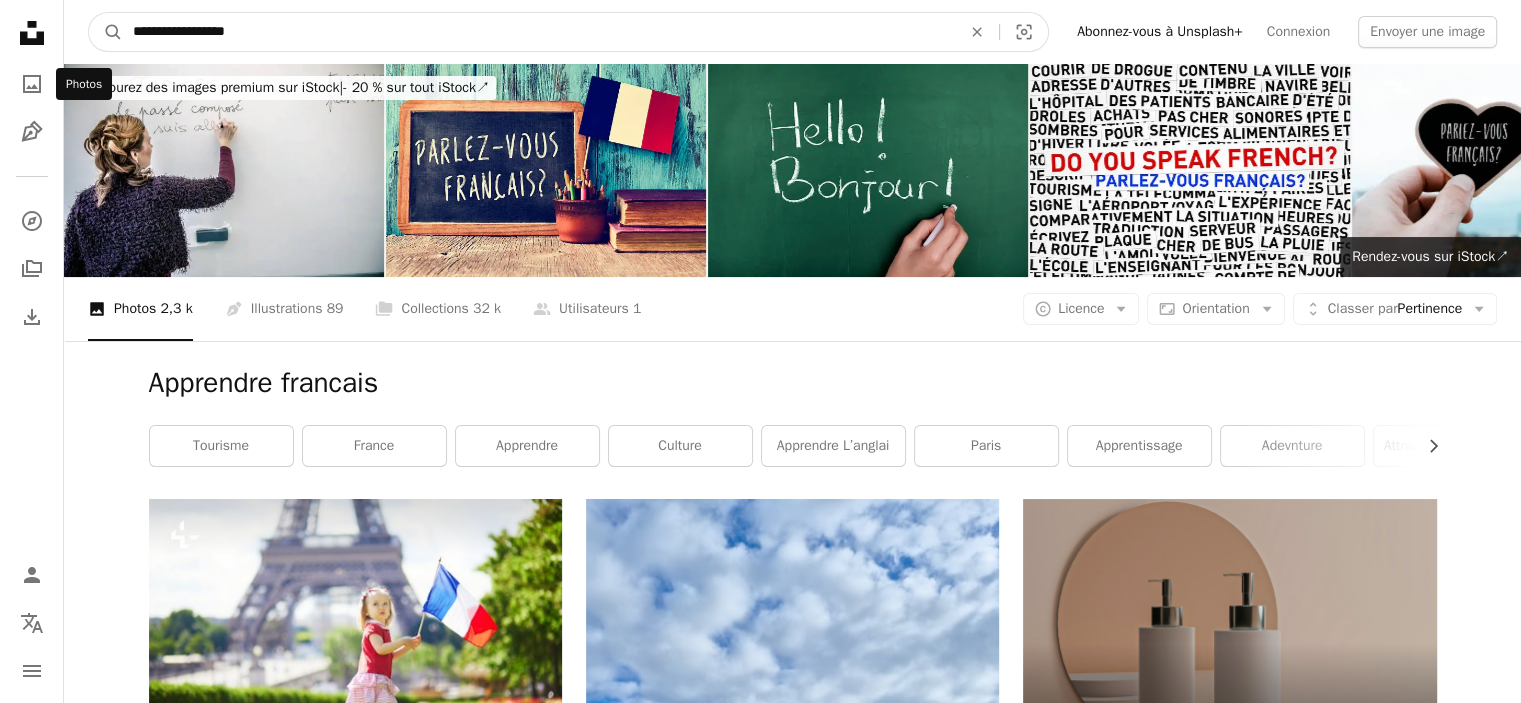 drag, startPoint x: 318, startPoint y: 21, endPoint x: 0, endPoint y: 140, distance: 339.53644 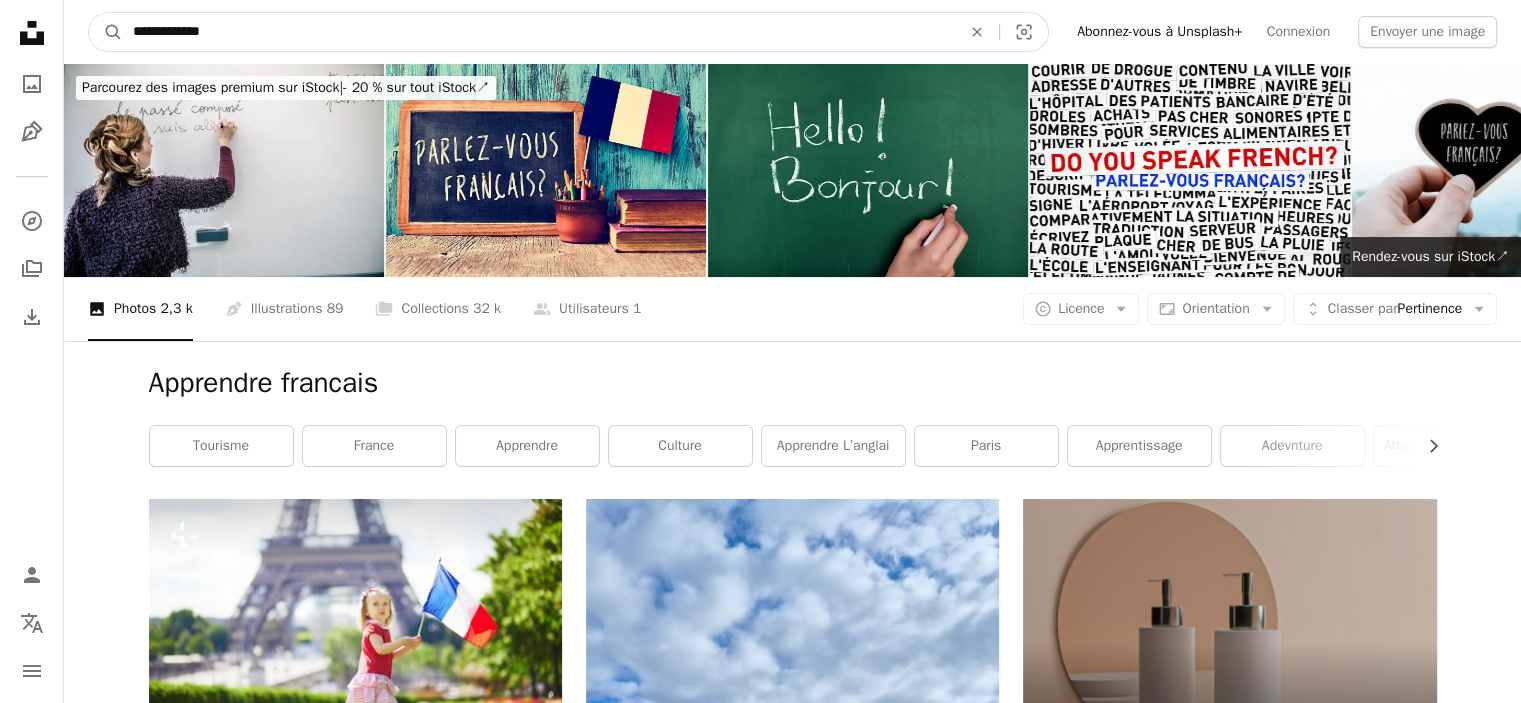 type on "**********" 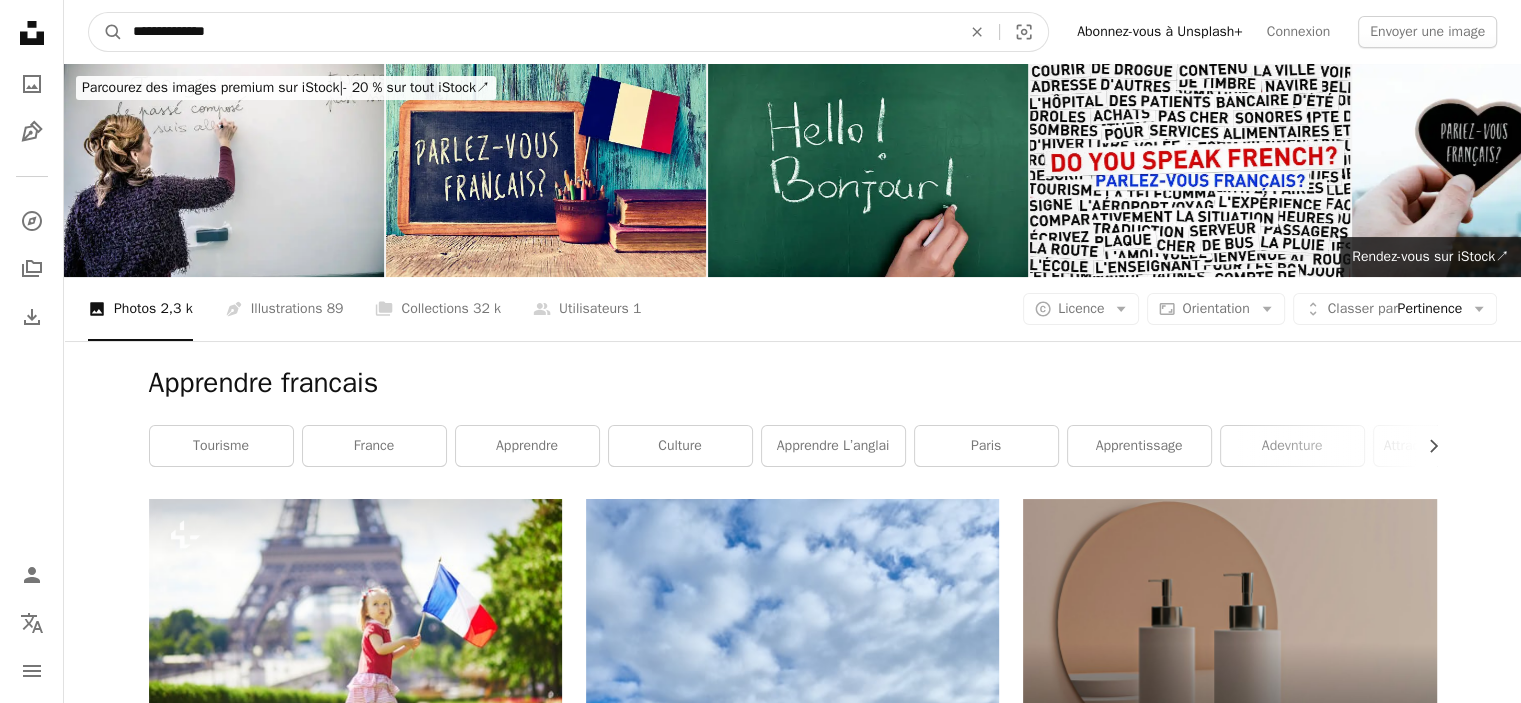 click on "A magnifying glass" at bounding box center (106, 32) 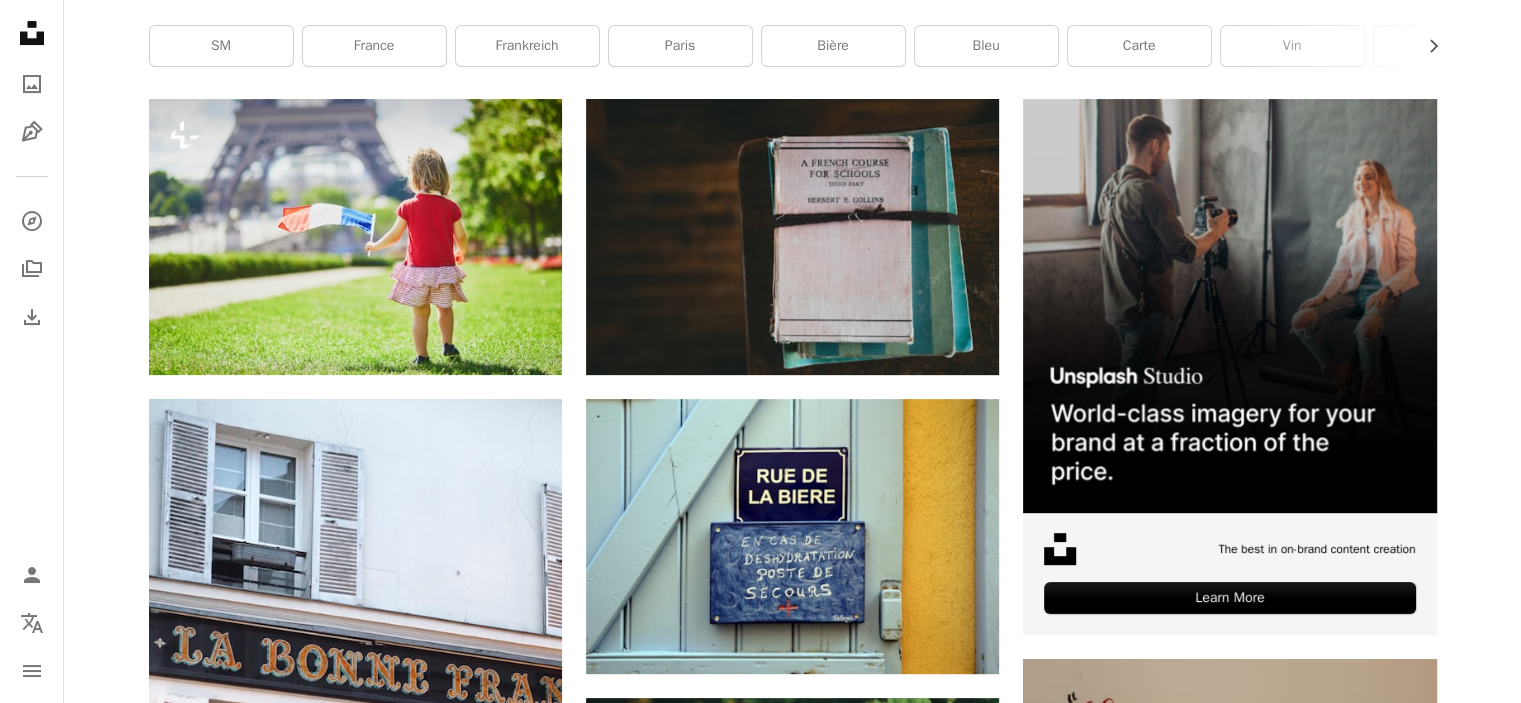 scroll, scrollTop: 0, scrollLeft: 0, axis: both 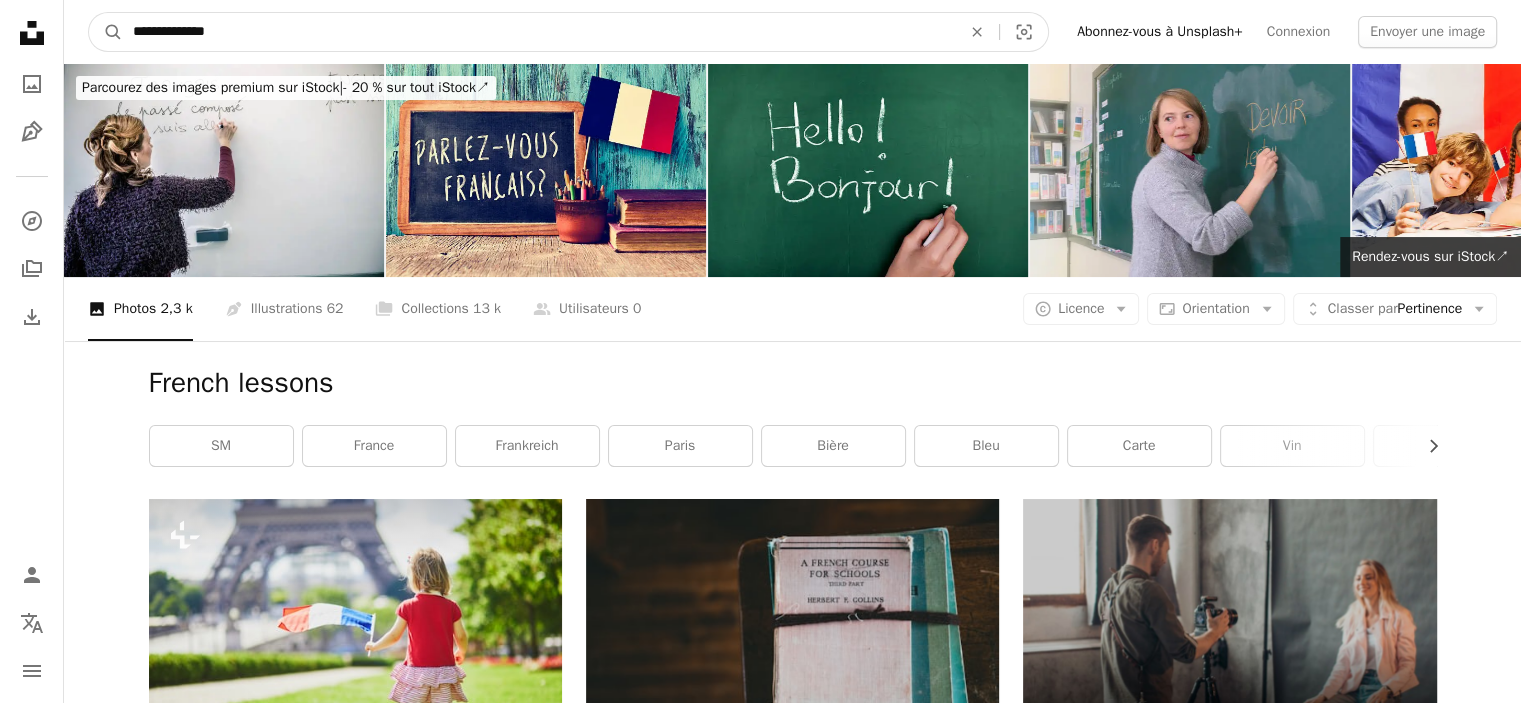 drag, startPoint x: 222, startPoint y: 31, endPoint x: 180, endPoint y: 32, distance: 42.0119 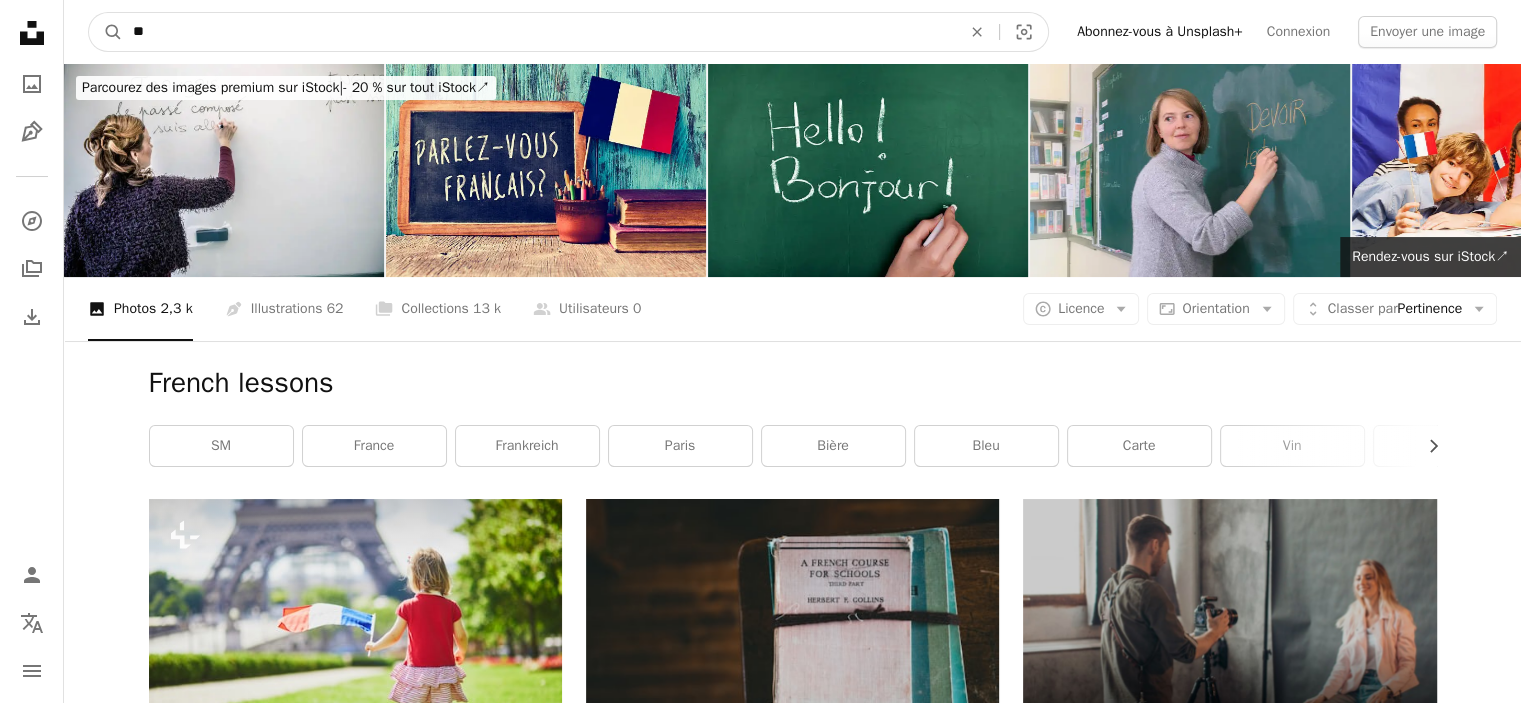 type on "*" 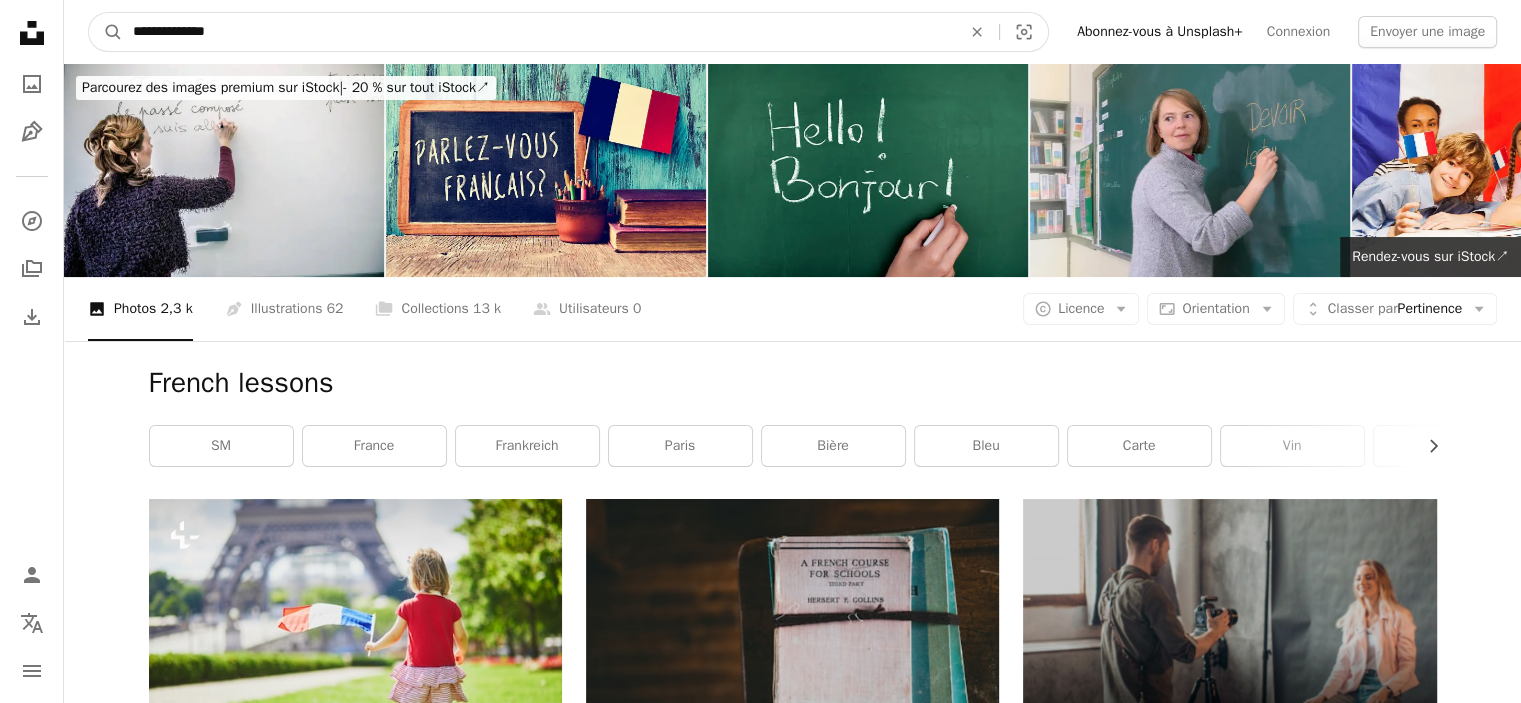 type on "**********" 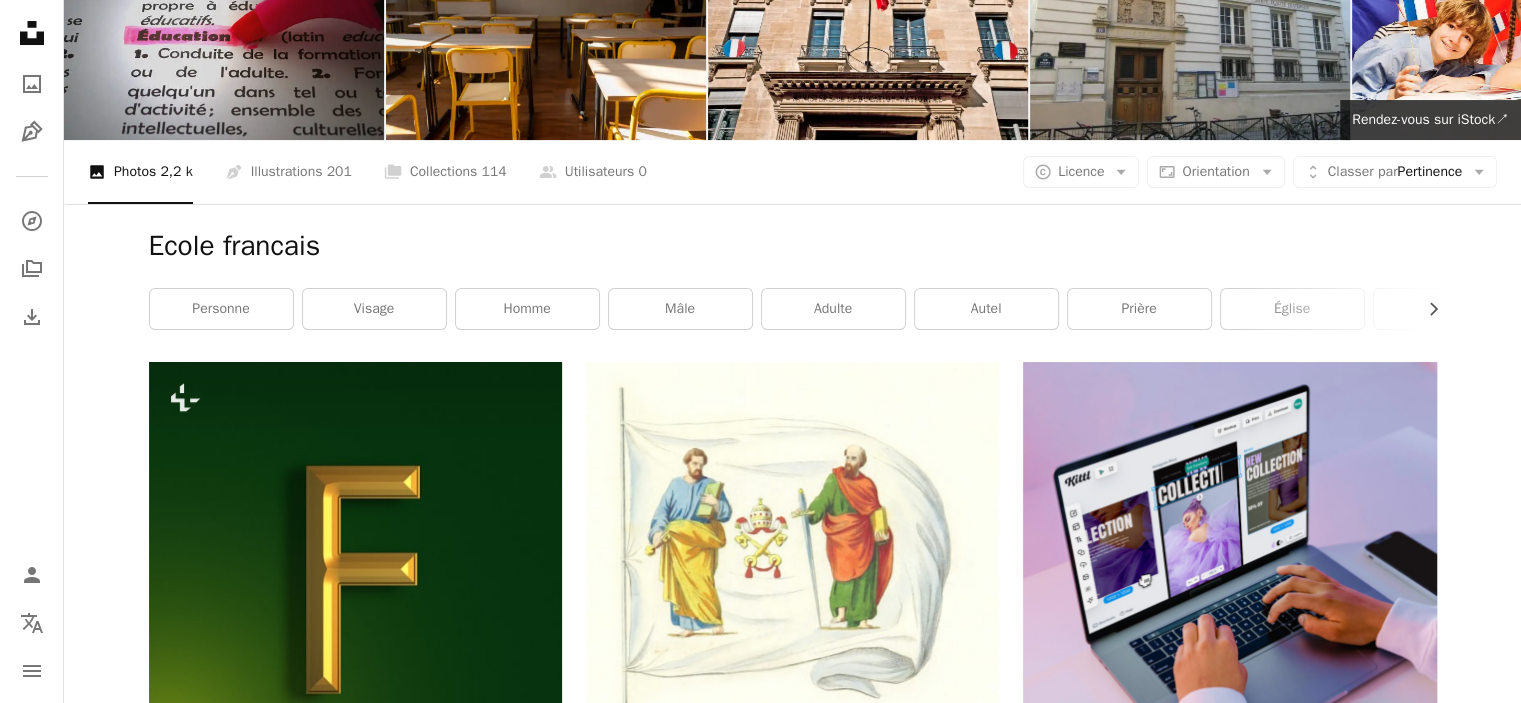 scroll, scrollTop: 0, scrollLeft: 0, axis: both 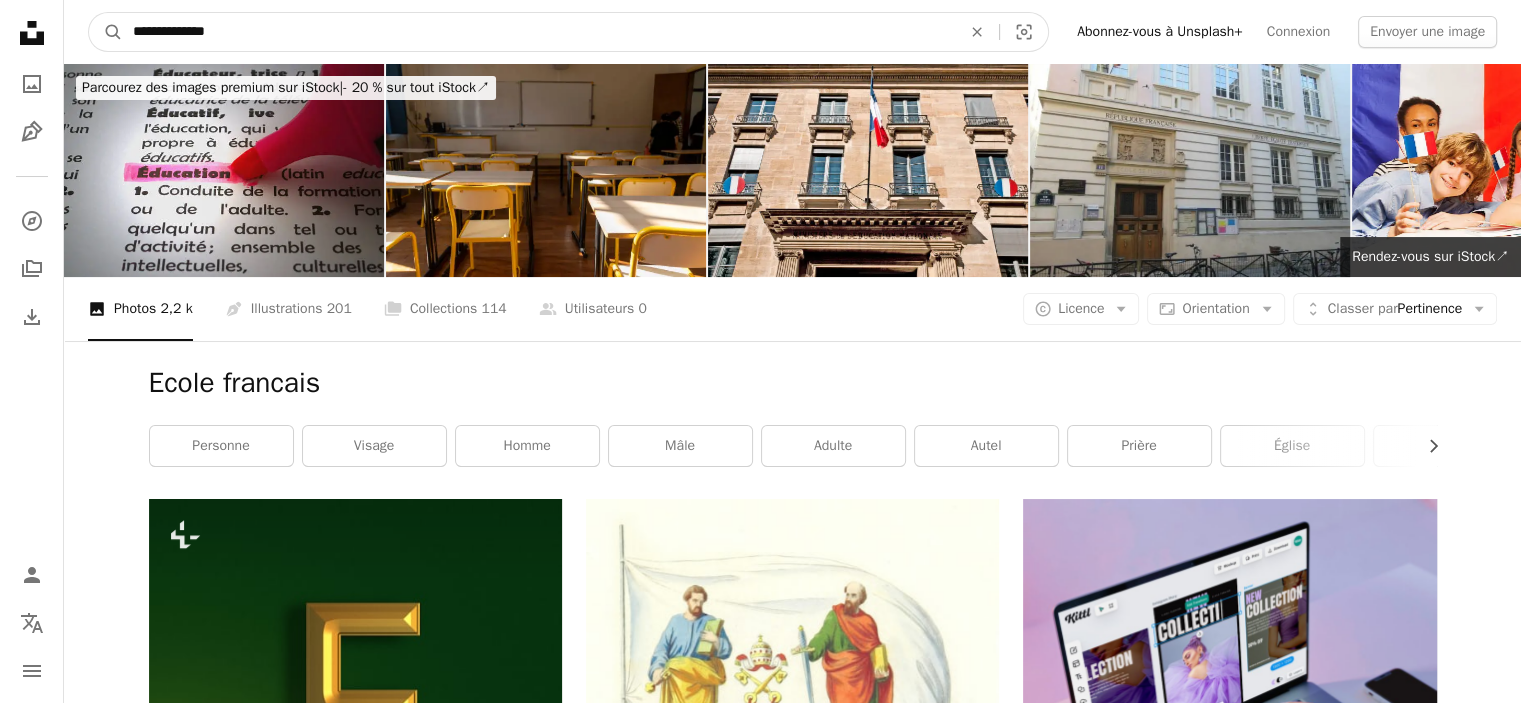 drag, startPoint x: 232, startPoint y: 33, endPoint x: 133, endPoint y: 58, distance: 102.10779 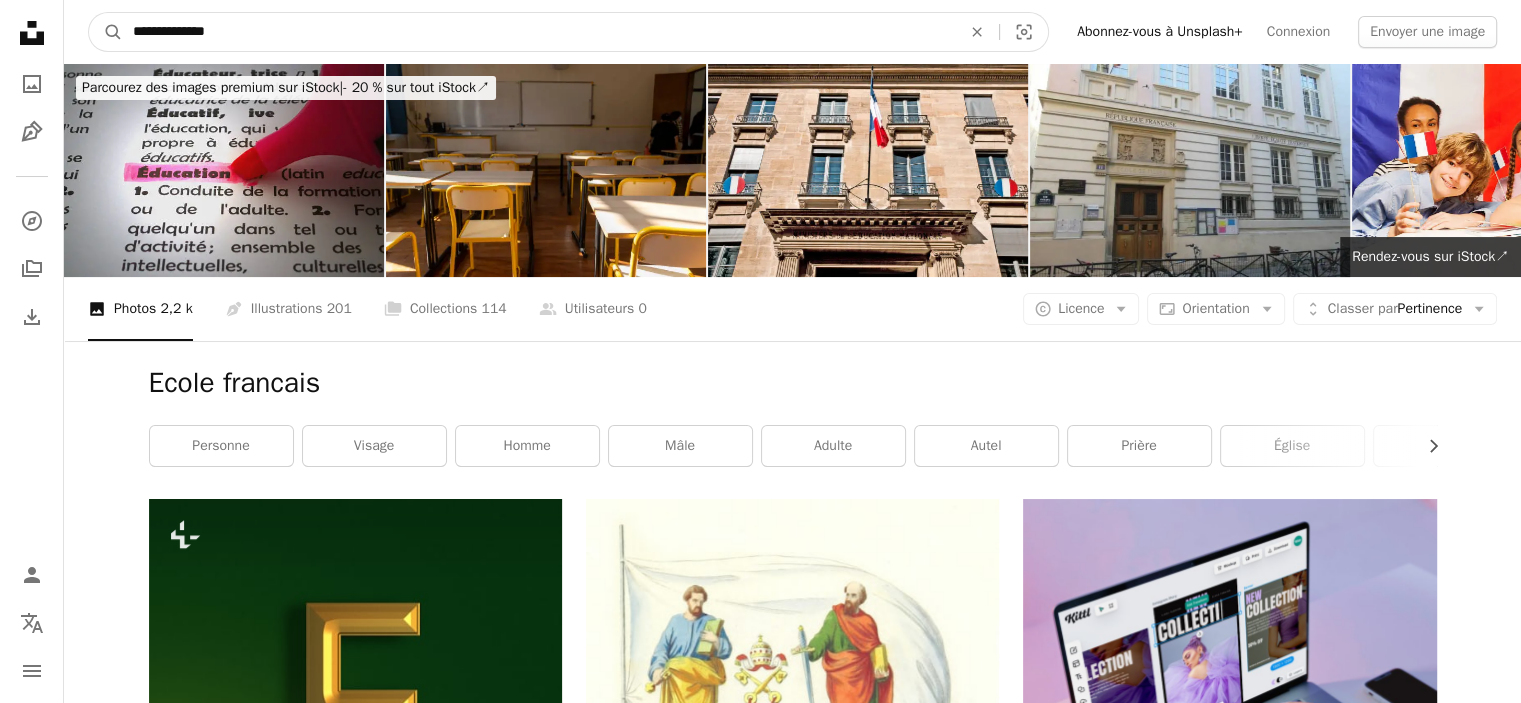 drag, startPoint x: 249, startPoint y: 47, endPoint x: 0, endPoint y: -68, distance: 274.2736 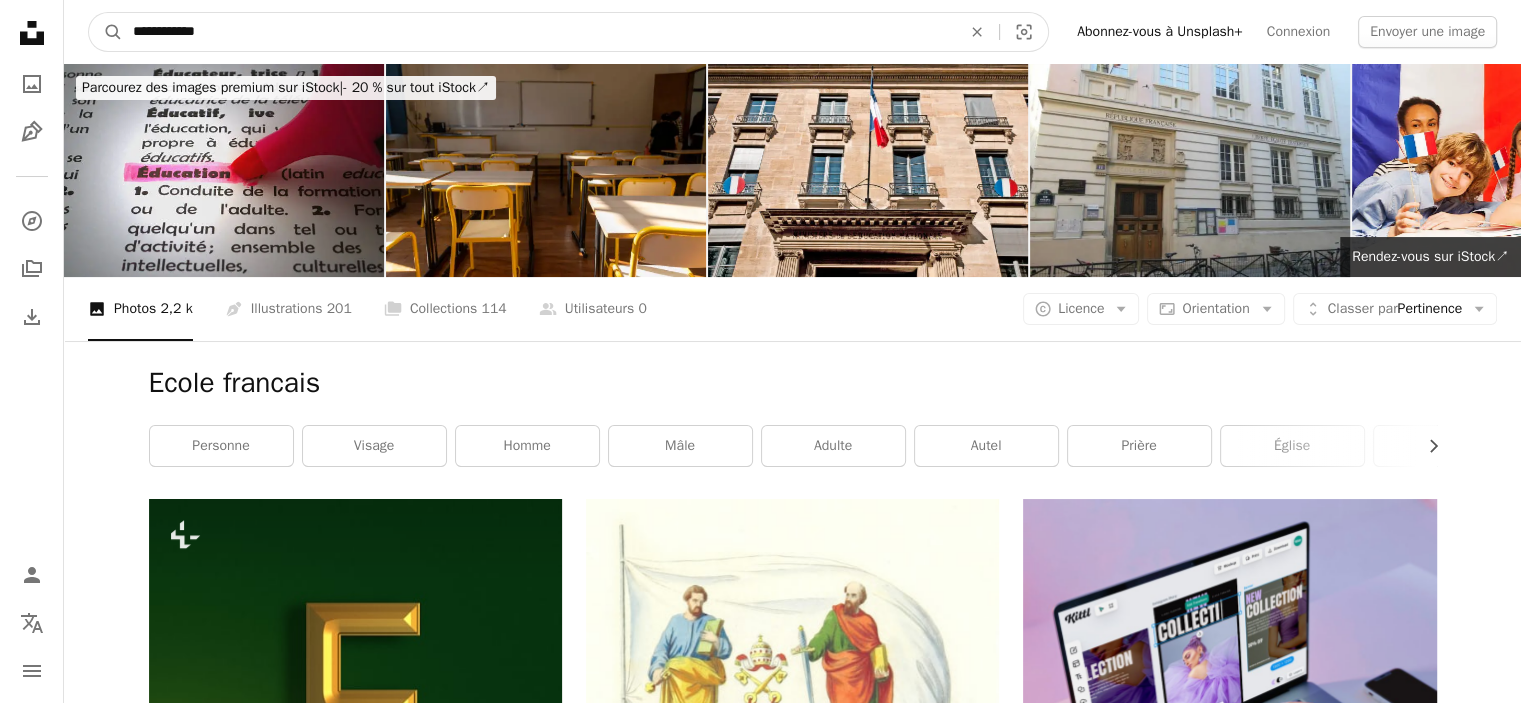 type on "**********" 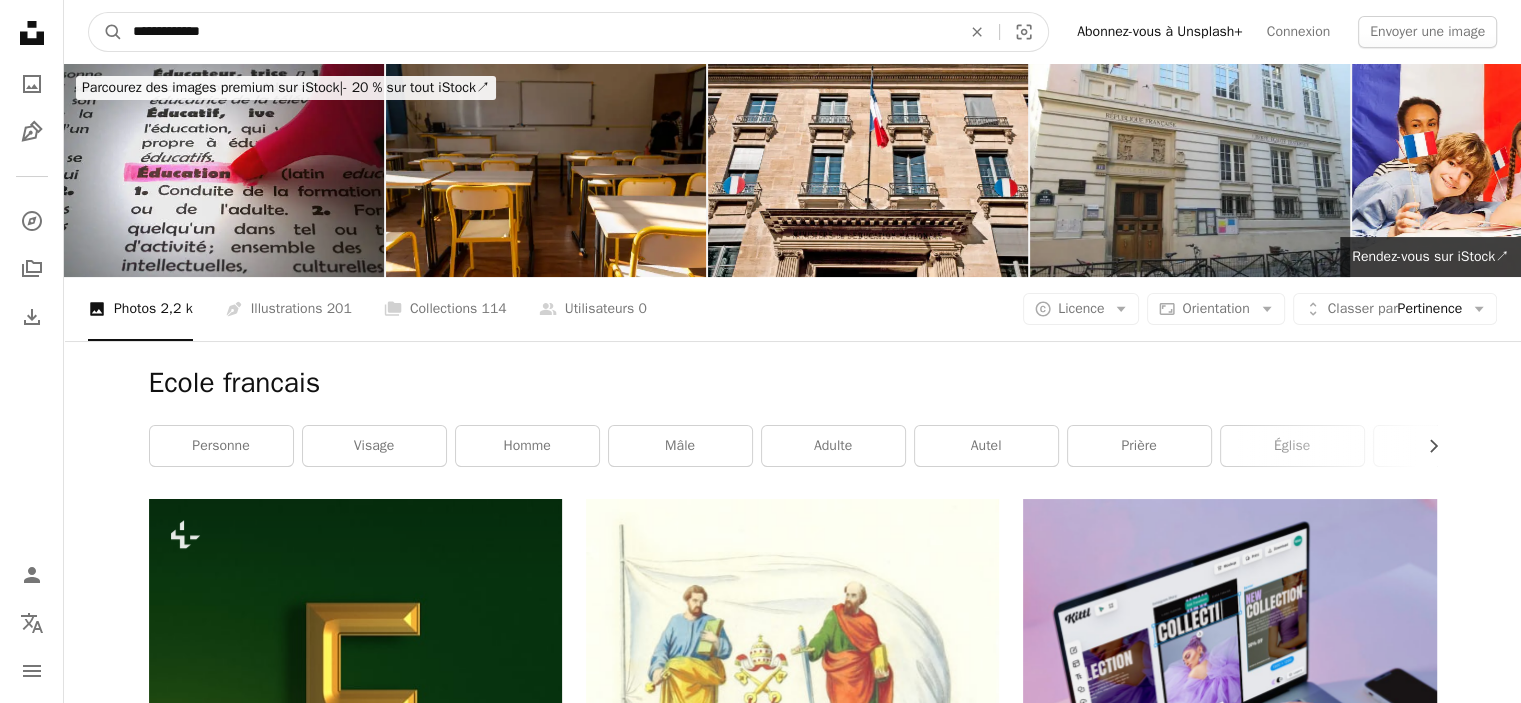 click on "A magnifying glass" at bounding box center (106, 32) 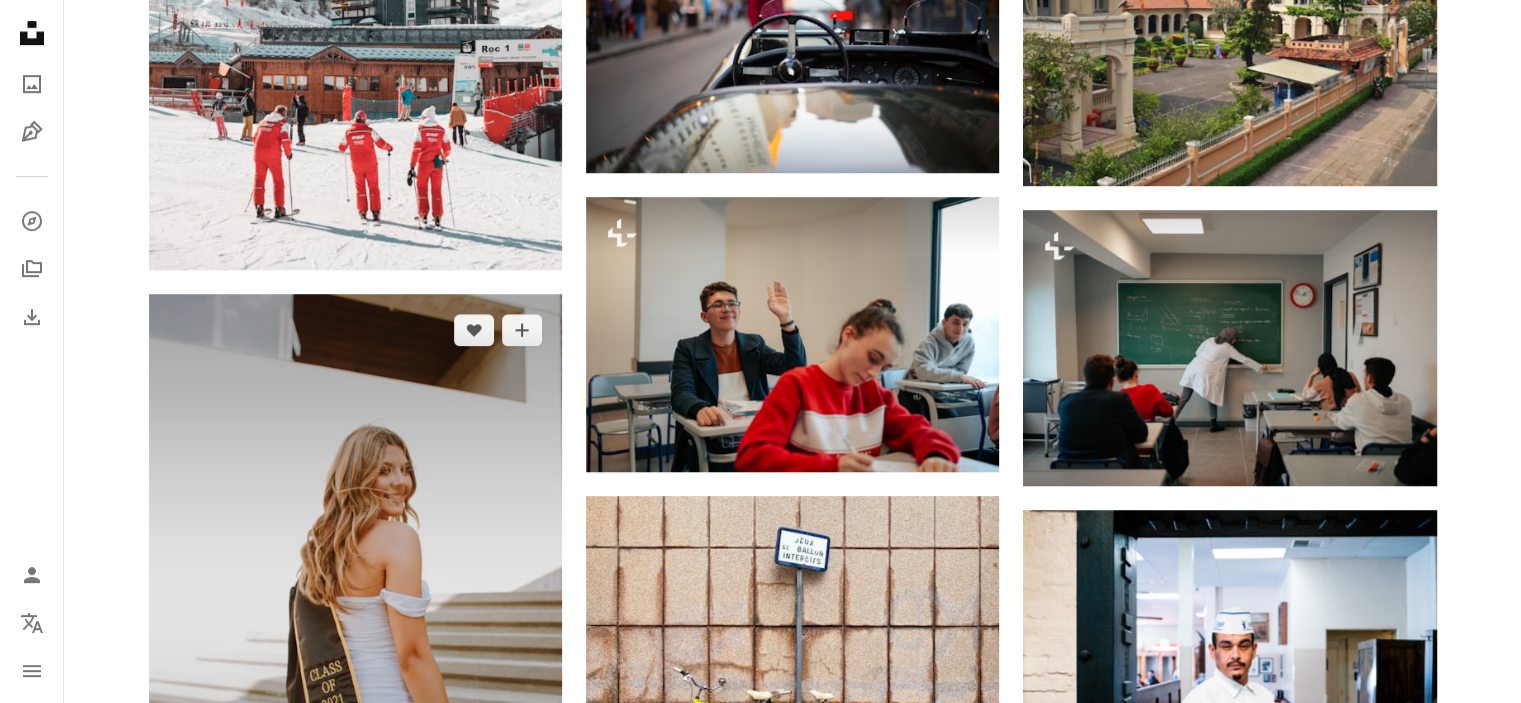 scroll, scrollTop: 1200, scrollLeft: 0, axis: vertical 